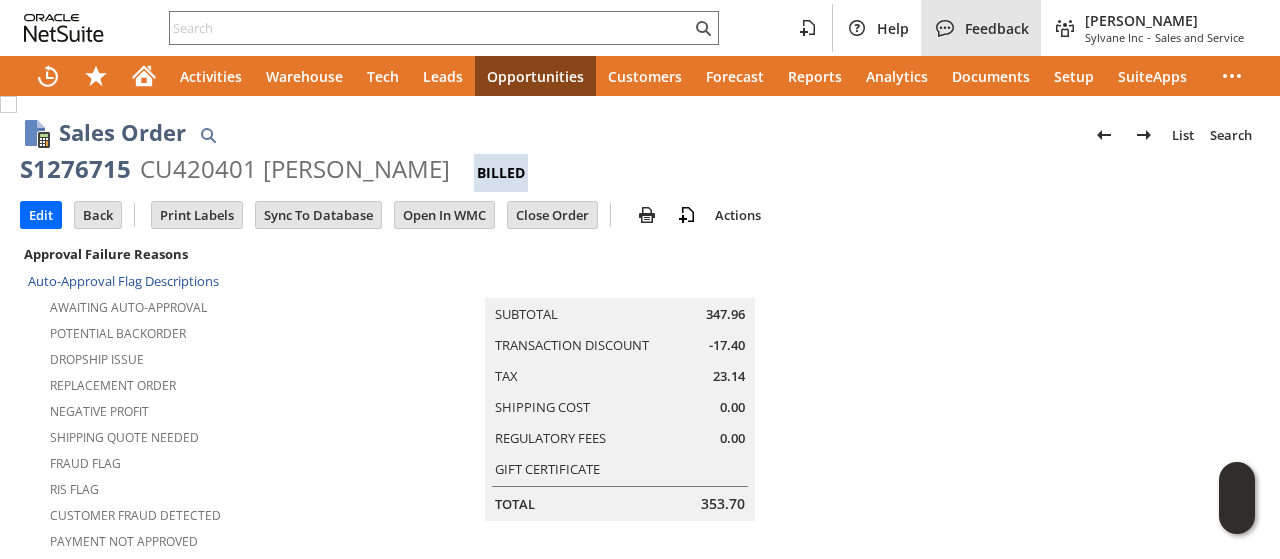scroll, scrollTop: 0, scrollLeft: 0, axis: both 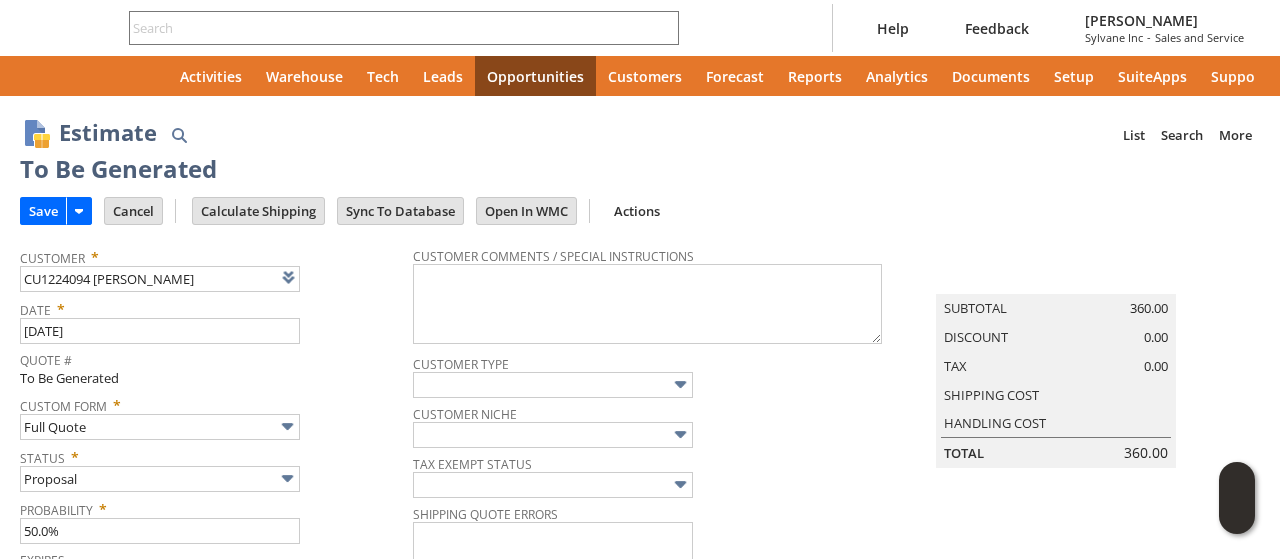 type on "8/7/2025" 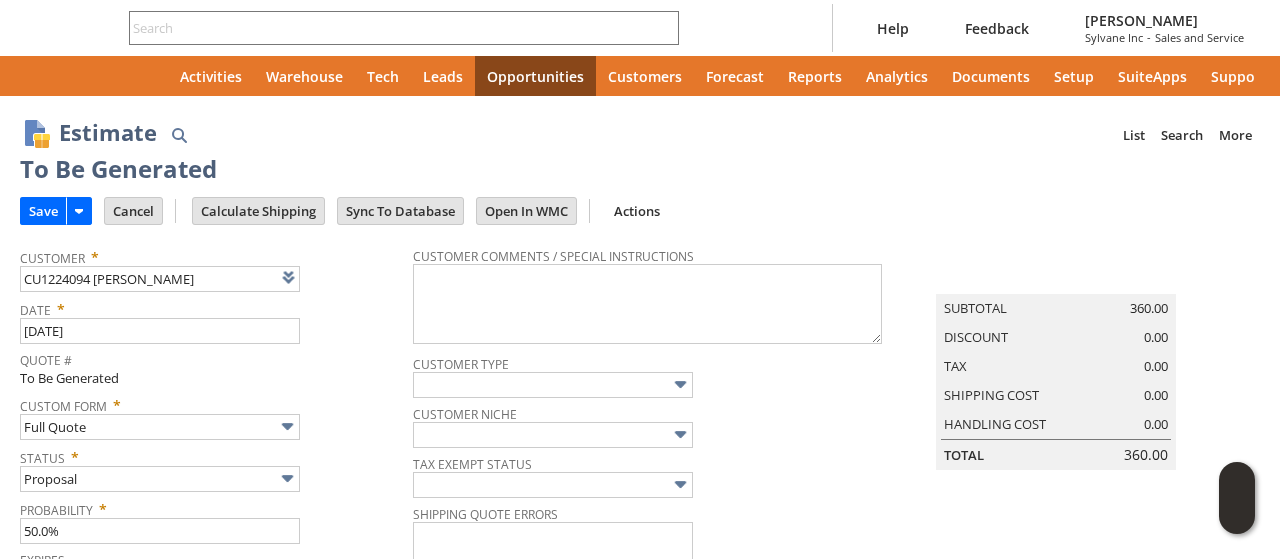 type on "Intelligent Recommendations ⁰" 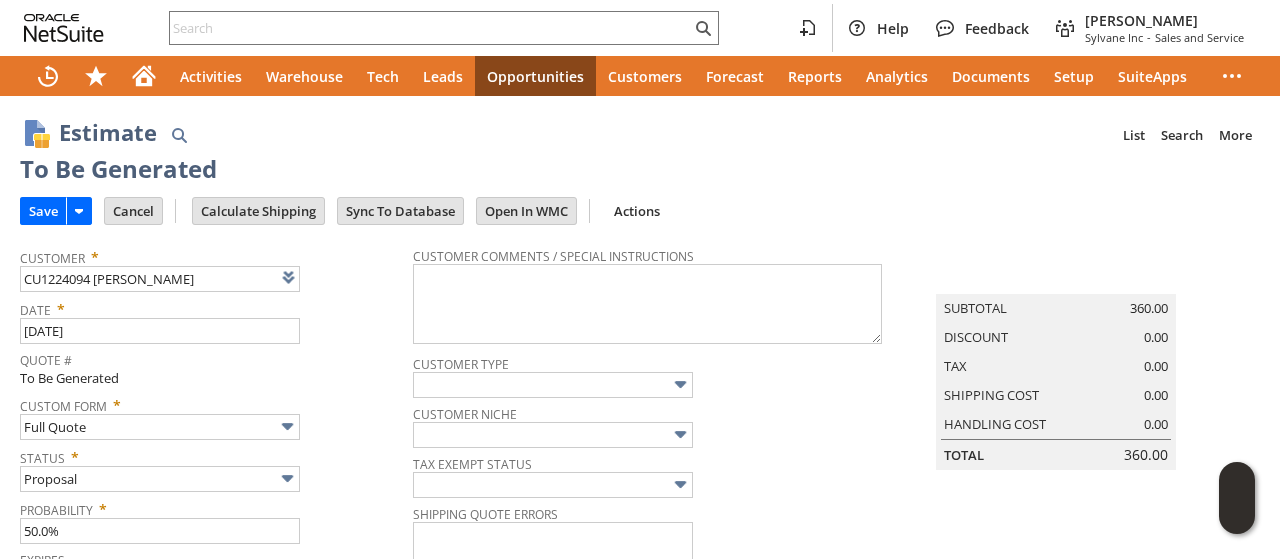 scroll, scrollTop: 0, scrollLeft: 0, axis: both 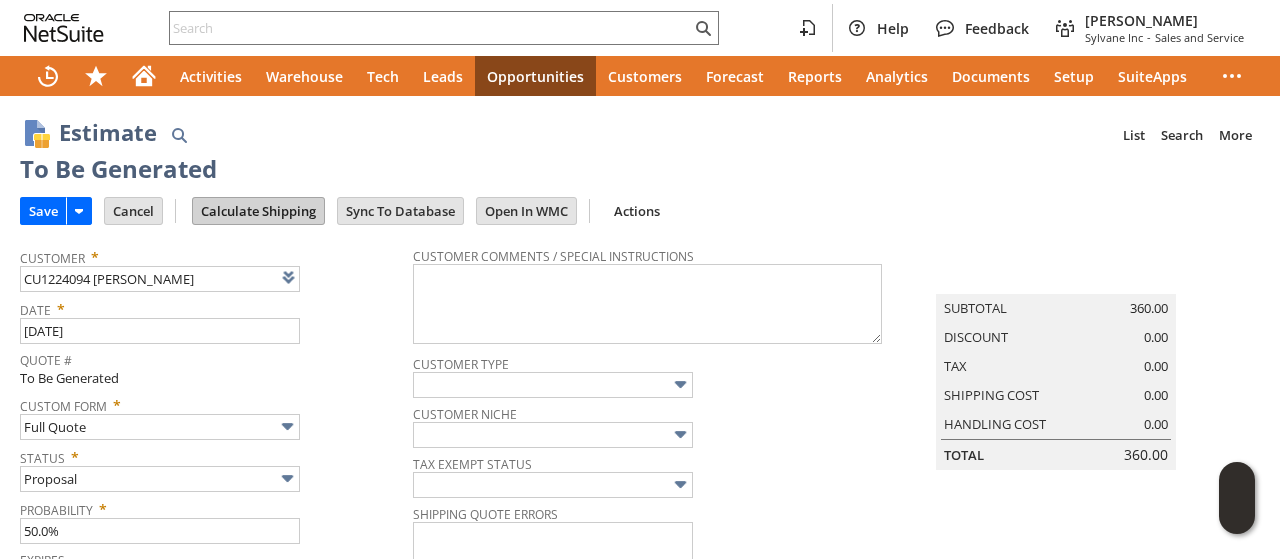 click on "Calculate Shipping" at bounding box center (258, 211) 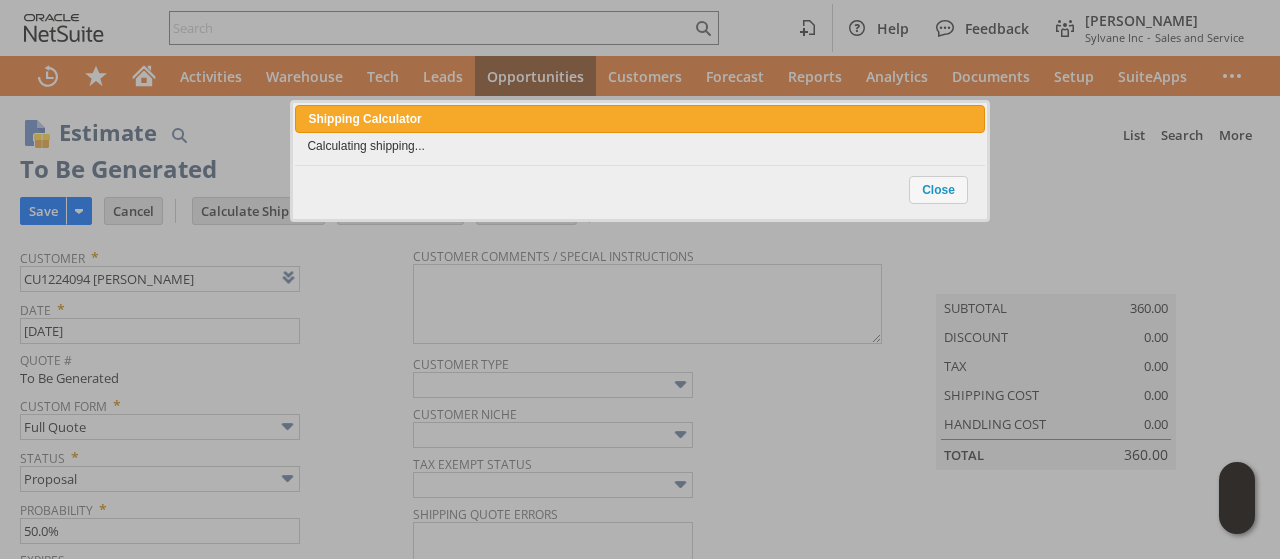 type on "NotExempt" 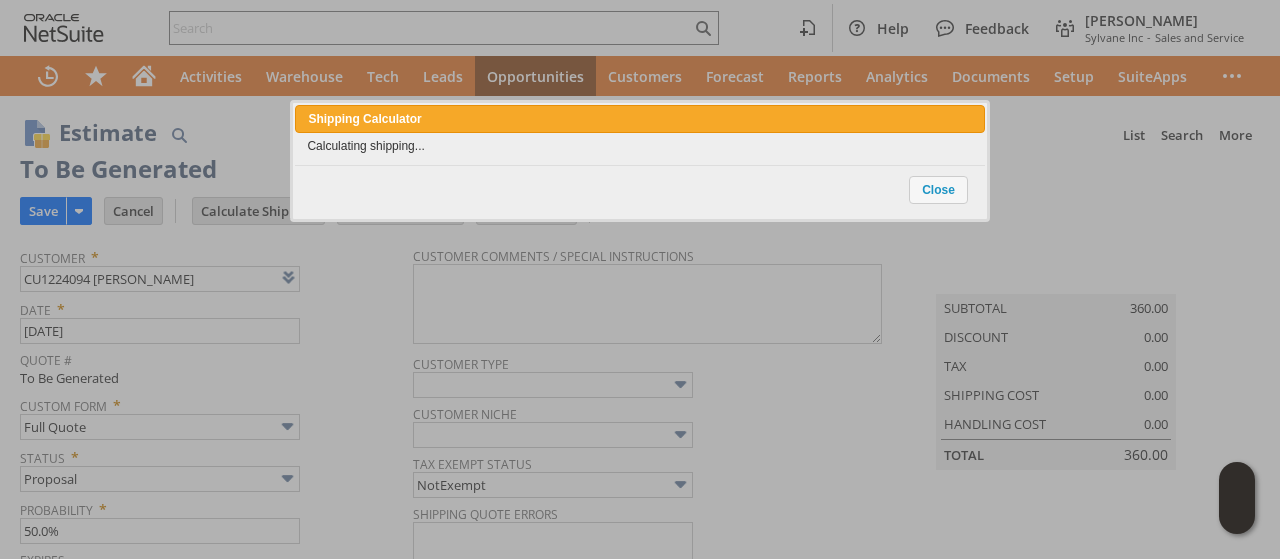 type 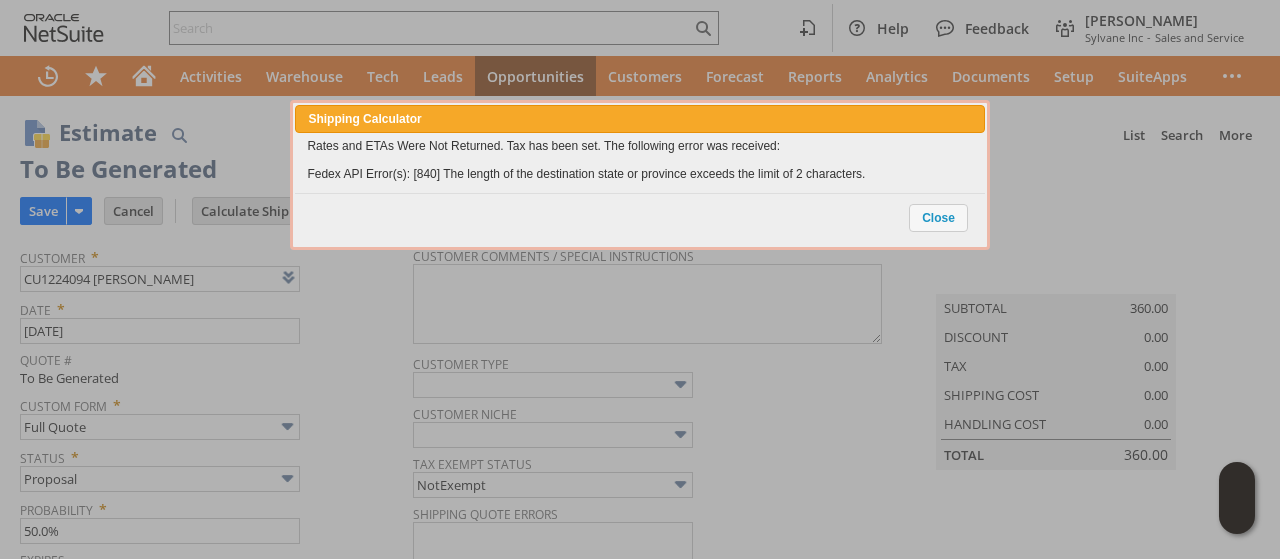 scroll, scrollTop: 819, scrollLeft: 0, axis: vertical 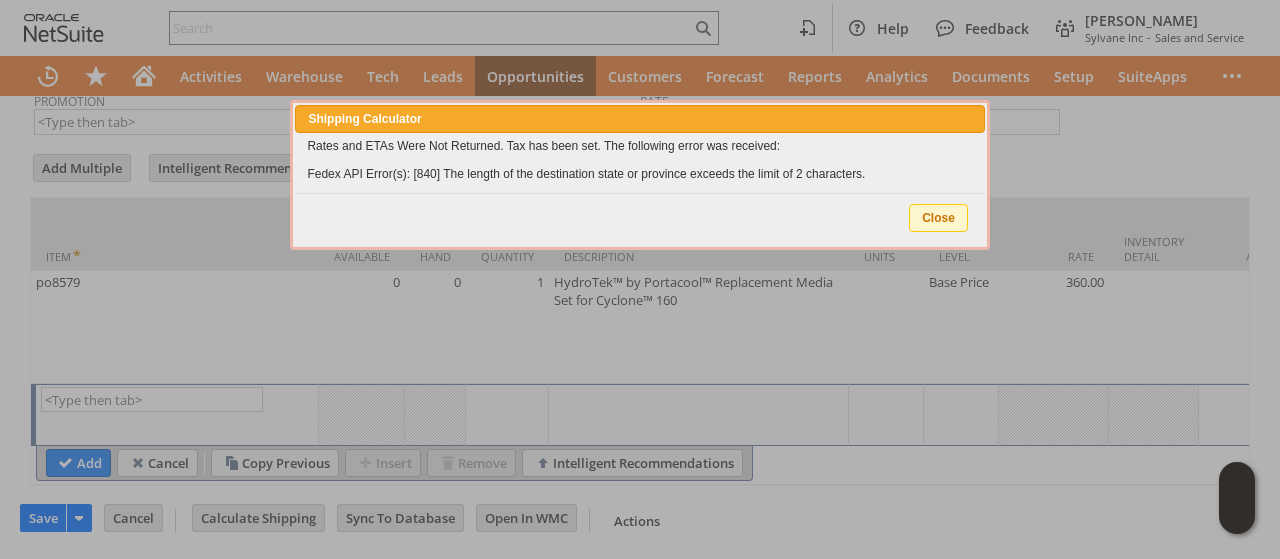 click on "Close" at bounding box center [938, 218] 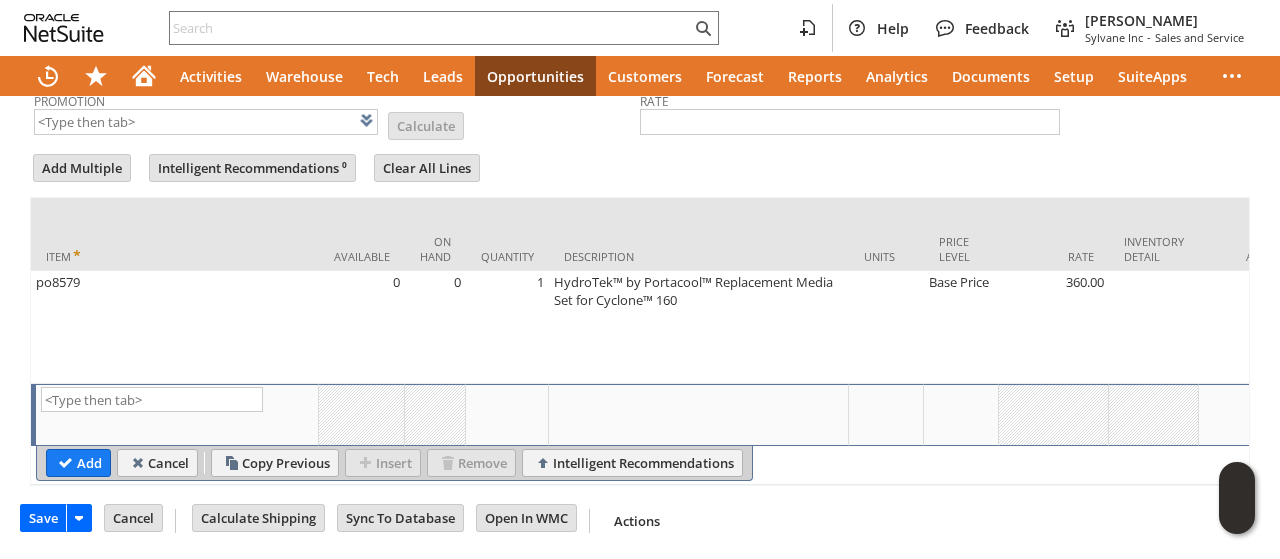scroll, scrollTop: 0, scrollLeft: 1052, axis: horizontal 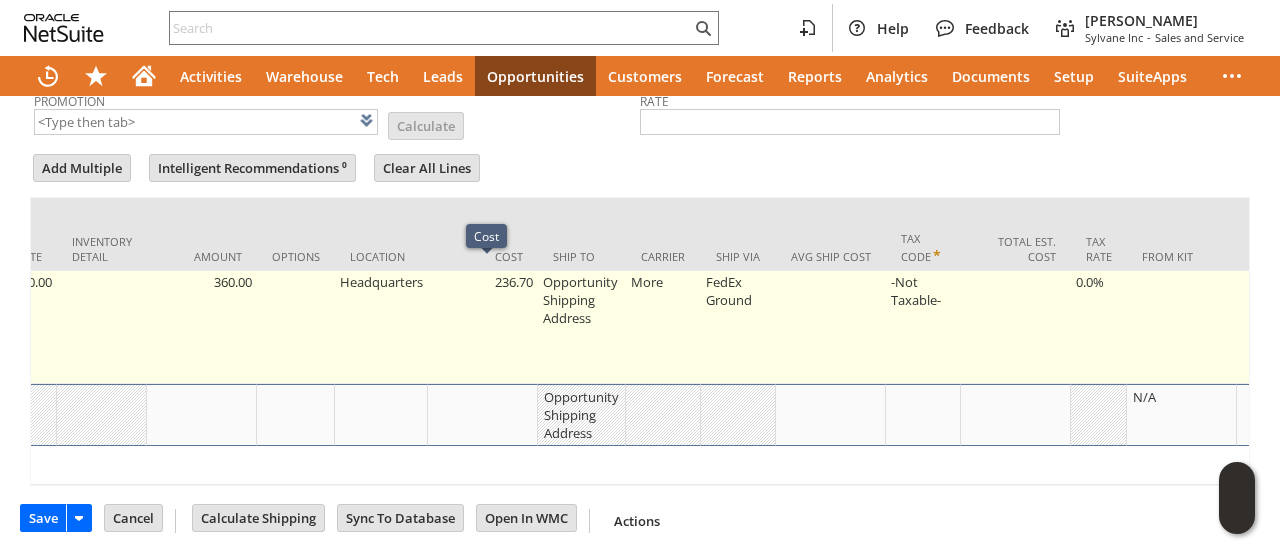 click on "Opportunity Shipping Address" at bounding box center [582, 327] 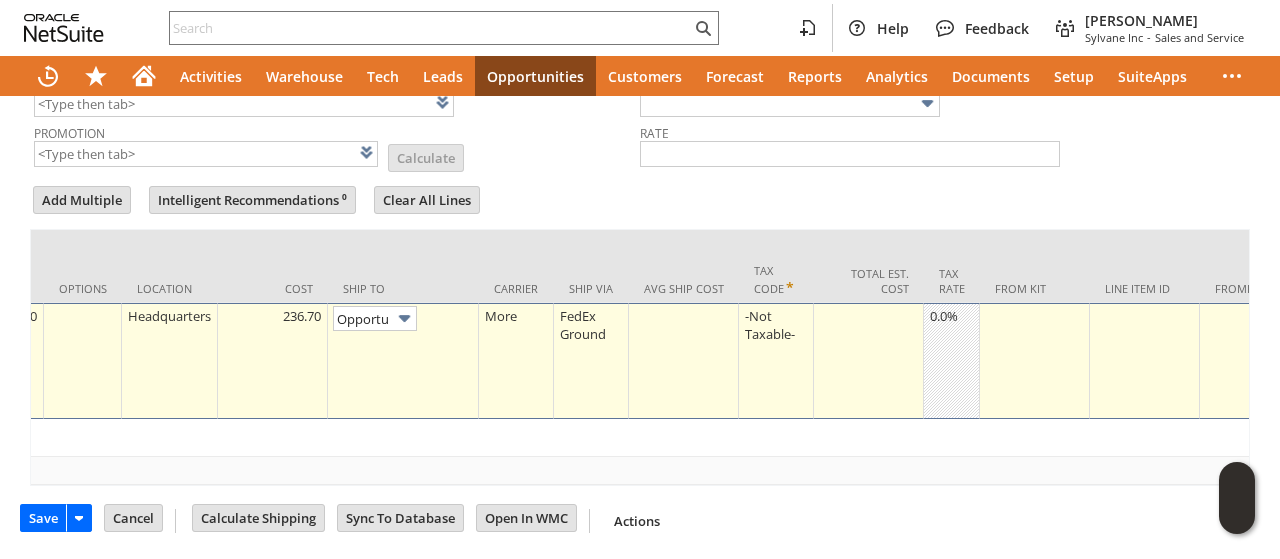 scroll, scrollTop: 788, scrollLeft: 0, axis: vertical 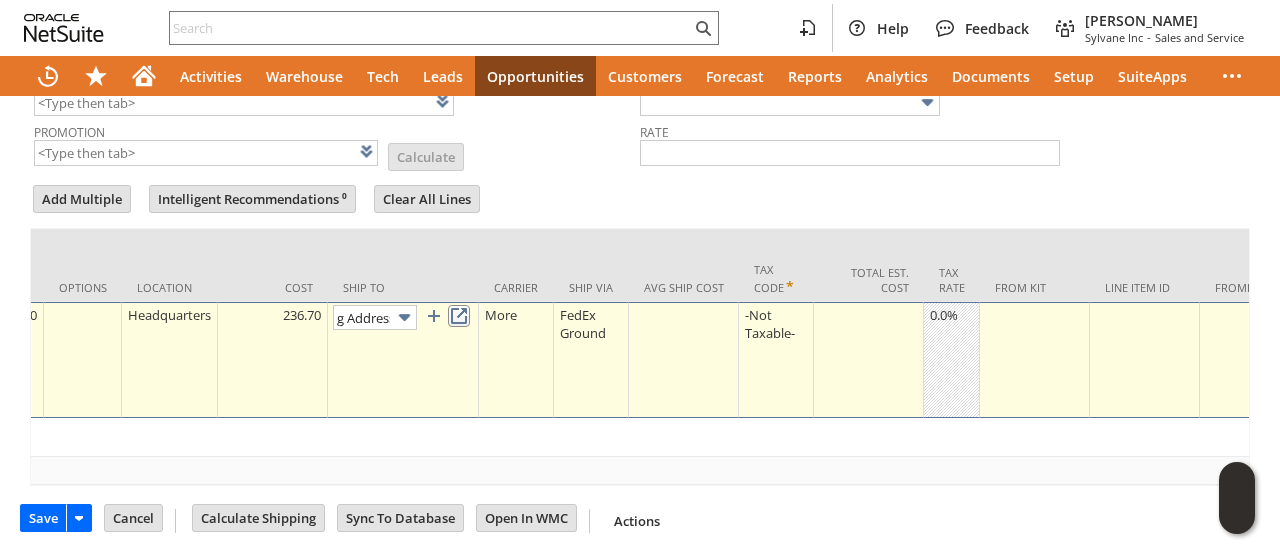 click at bounding box center (459, 316) 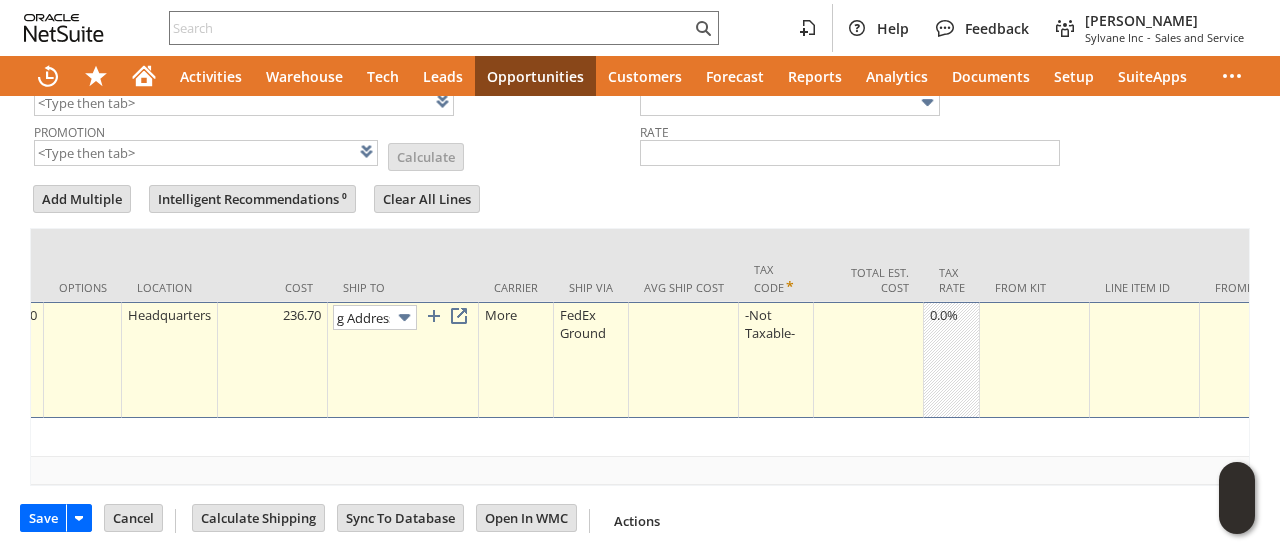 scroll, scrollTop: 0, scrollLeft: 0, axis: both 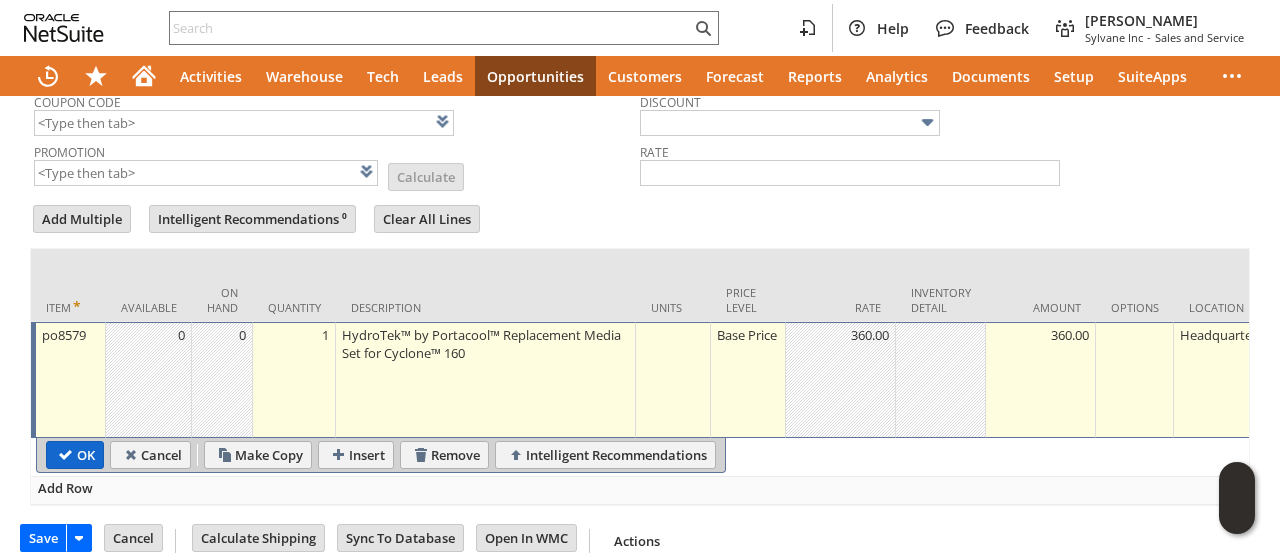 click on "OK" at bounding box center (75, 455) 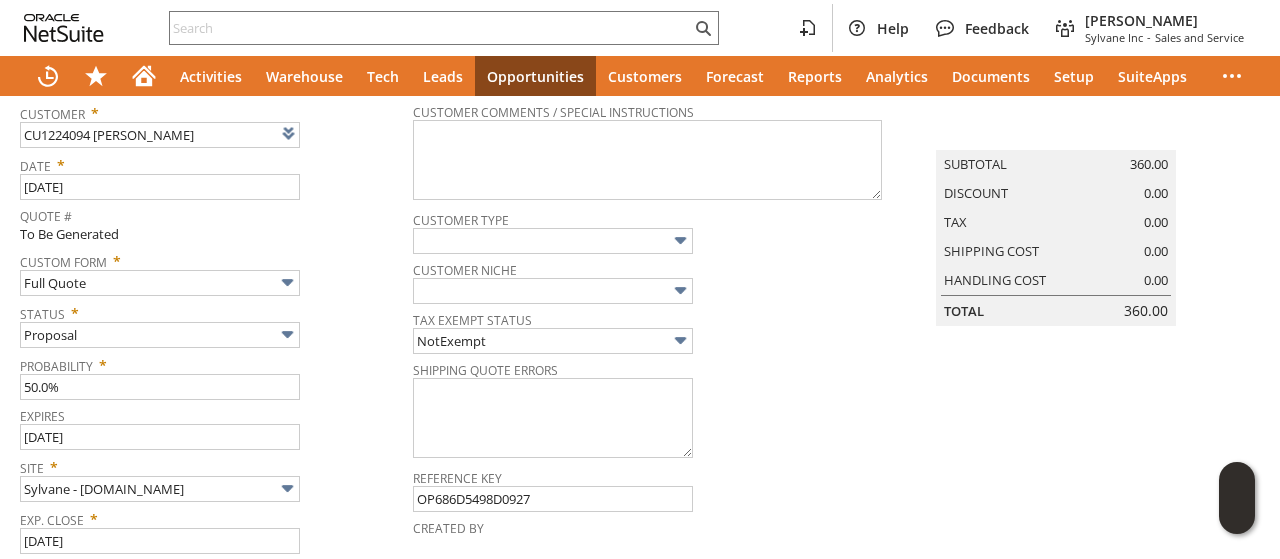 scroll, scrollTop: 0, scrollLeft: 0, axis: both 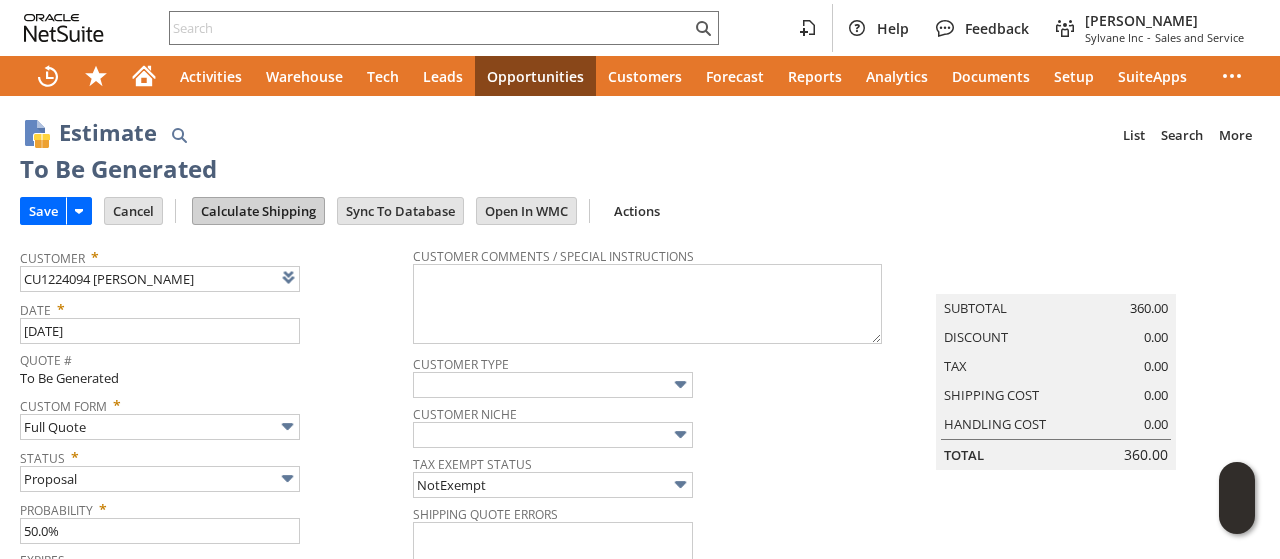 click on "Calculate Shipping" at bounding box center (258, 211) 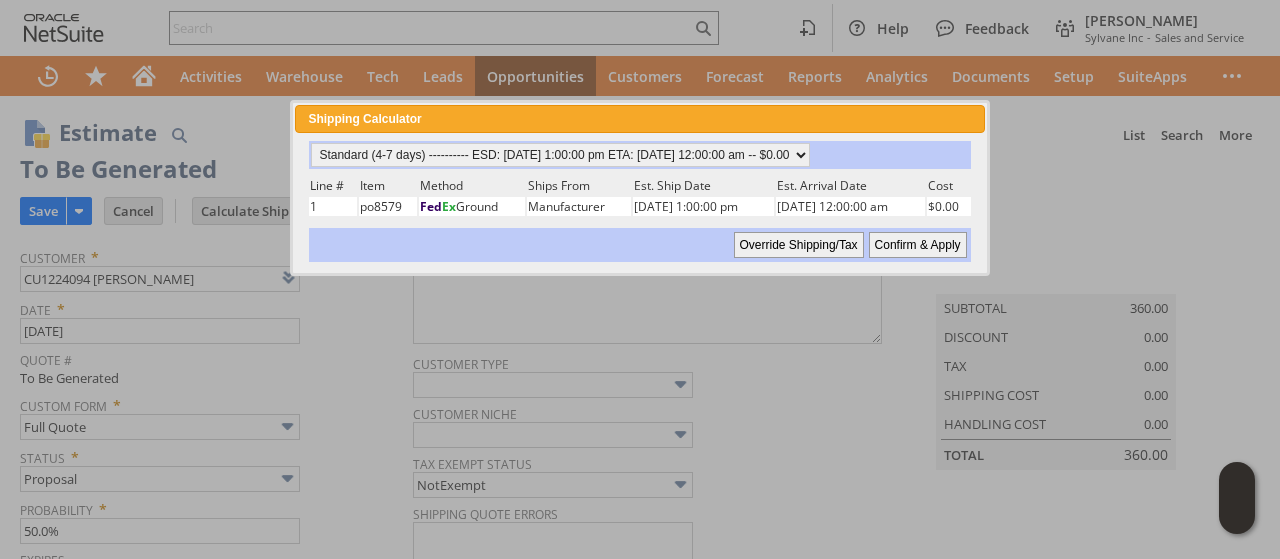 click on "Confirm & Apply" at bounding box center [918, 245] 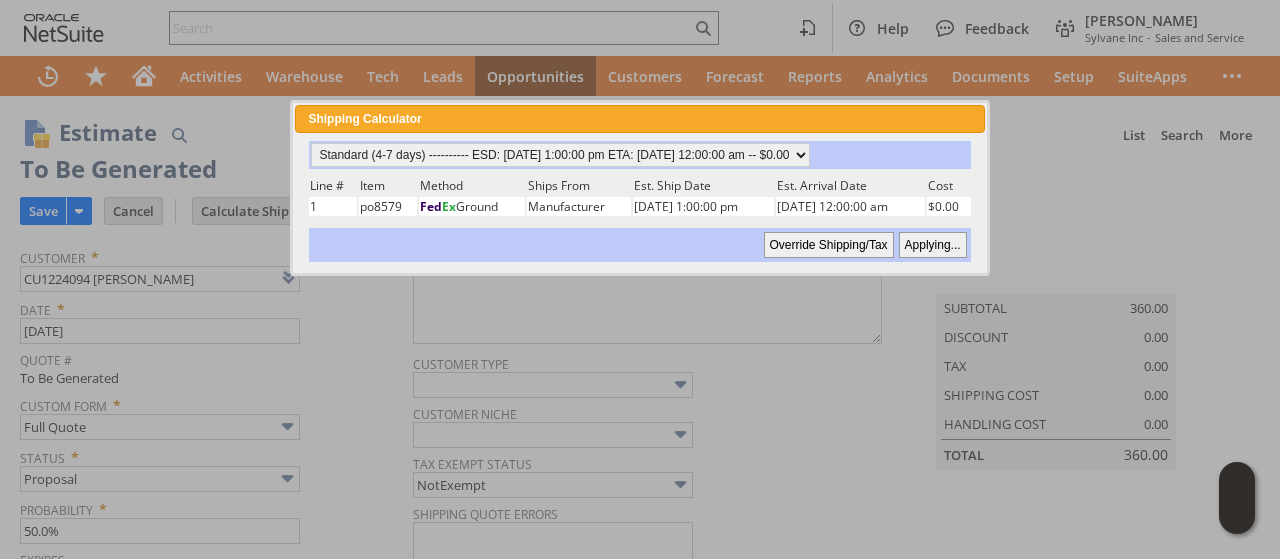 type 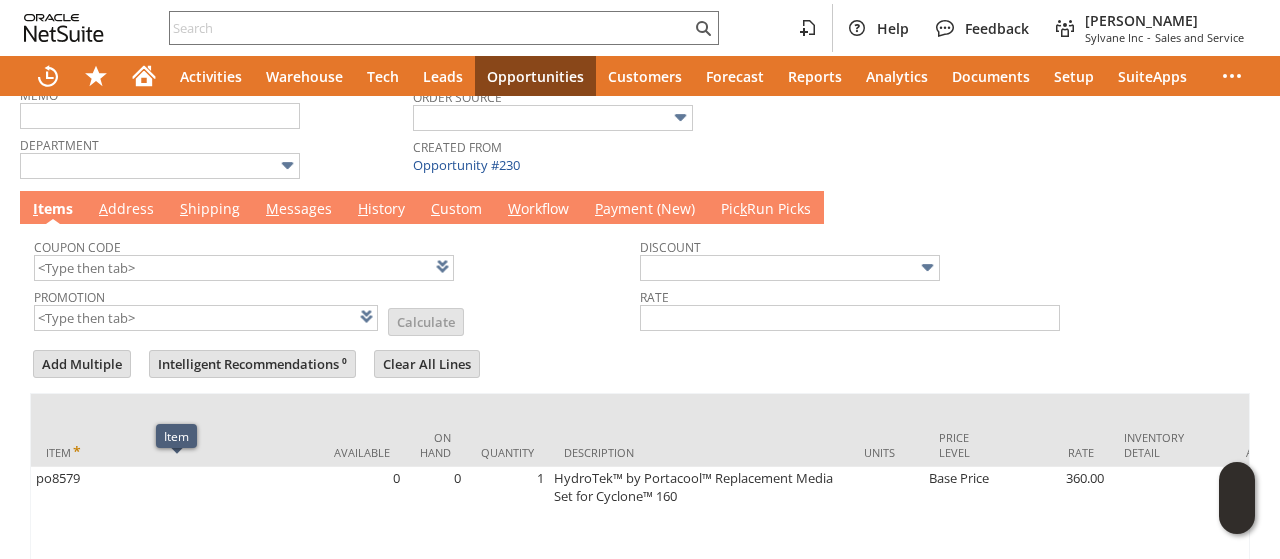 click on "M essages" at bounding box center [299, 210] 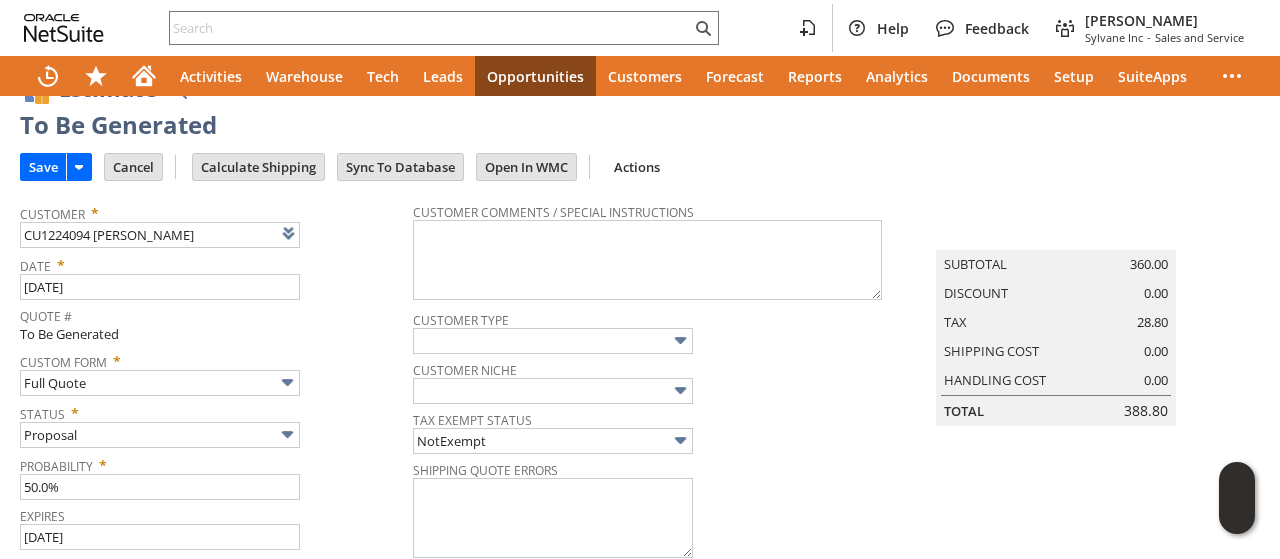 scroll, scrollTop: 0, scrollLeft: 0, axis: both 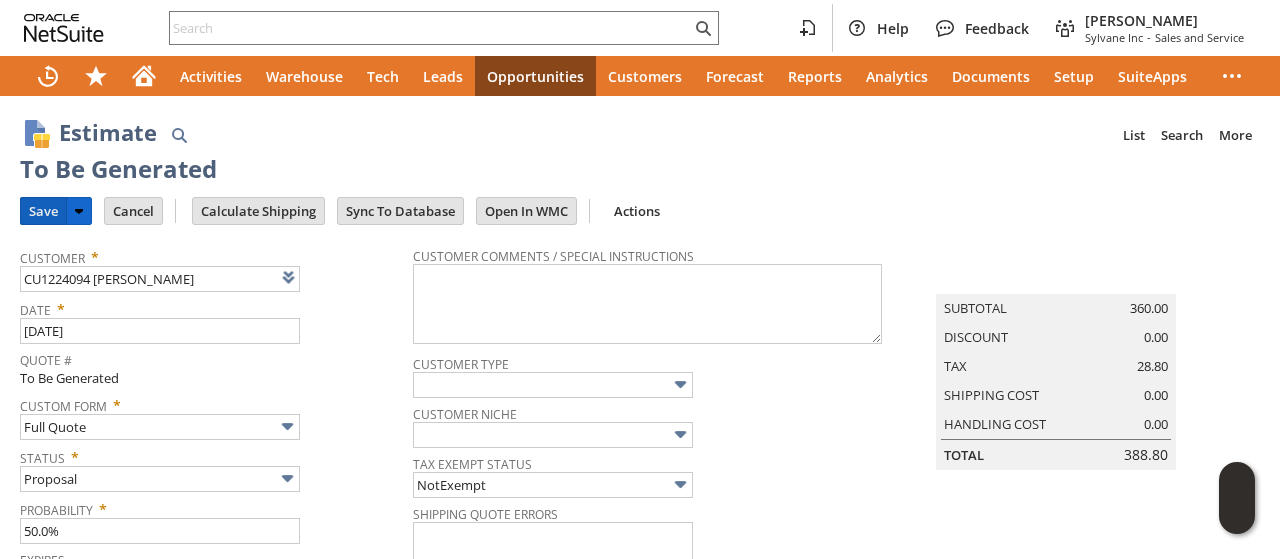 click on "Save" at bounding box center (43, 211) 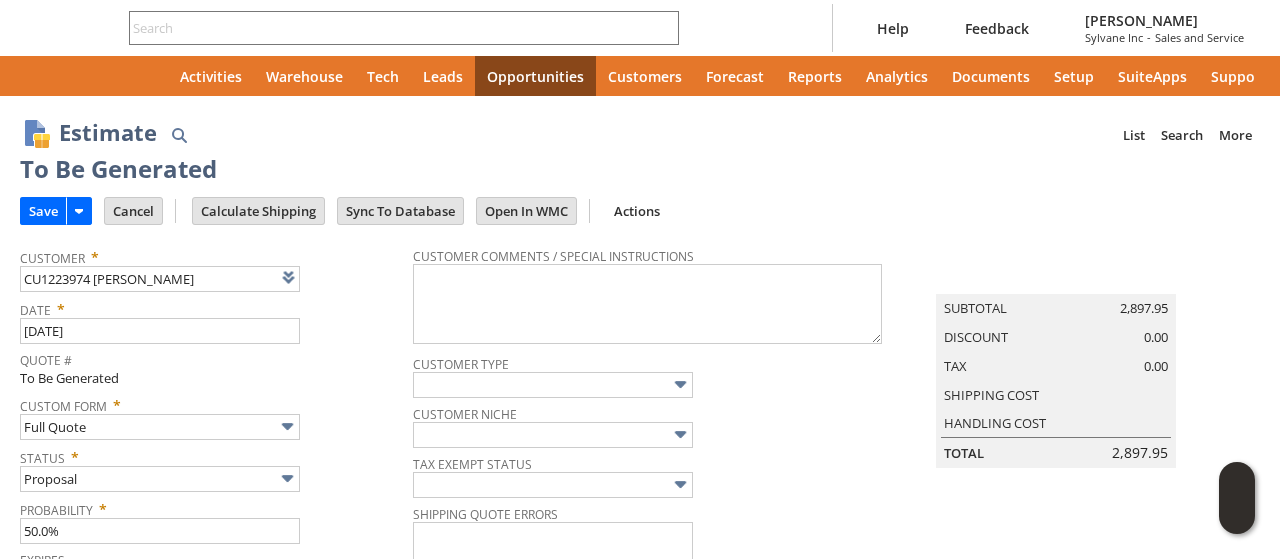 type on "[DATE]" 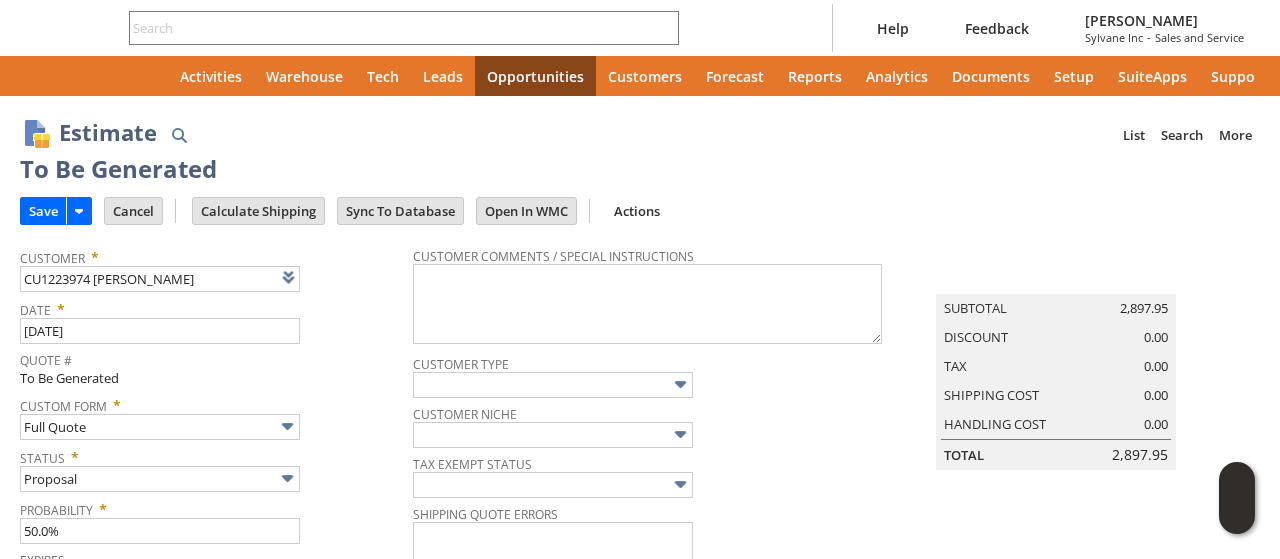 type on "Intelligent Recommendations¹⁰" 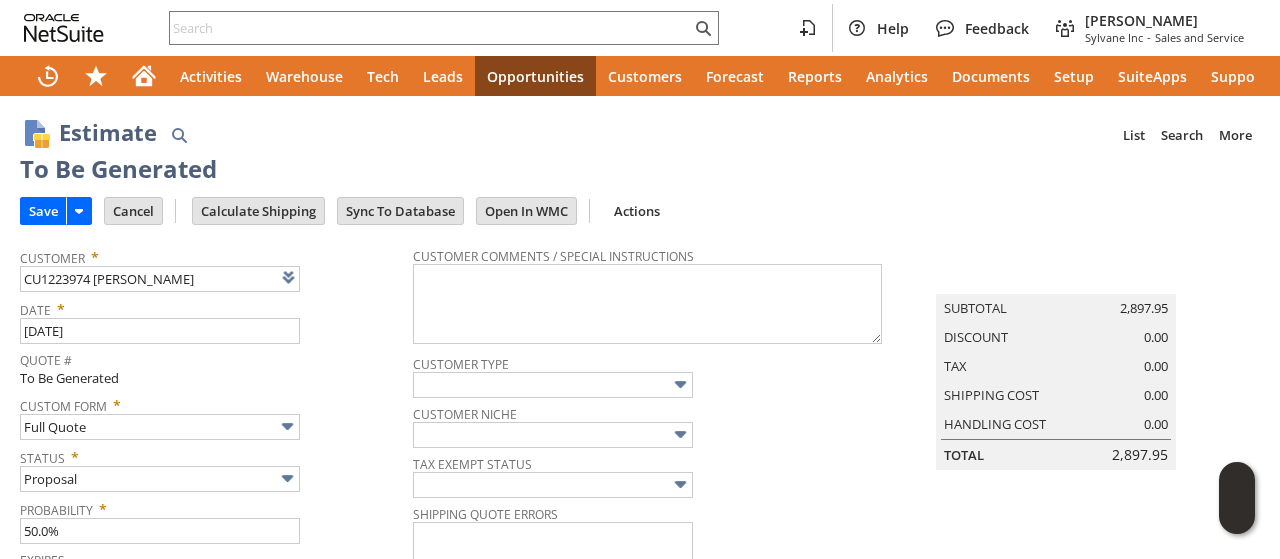 scroll, scrollTop: 0, scrollLeft: 0, axis: both 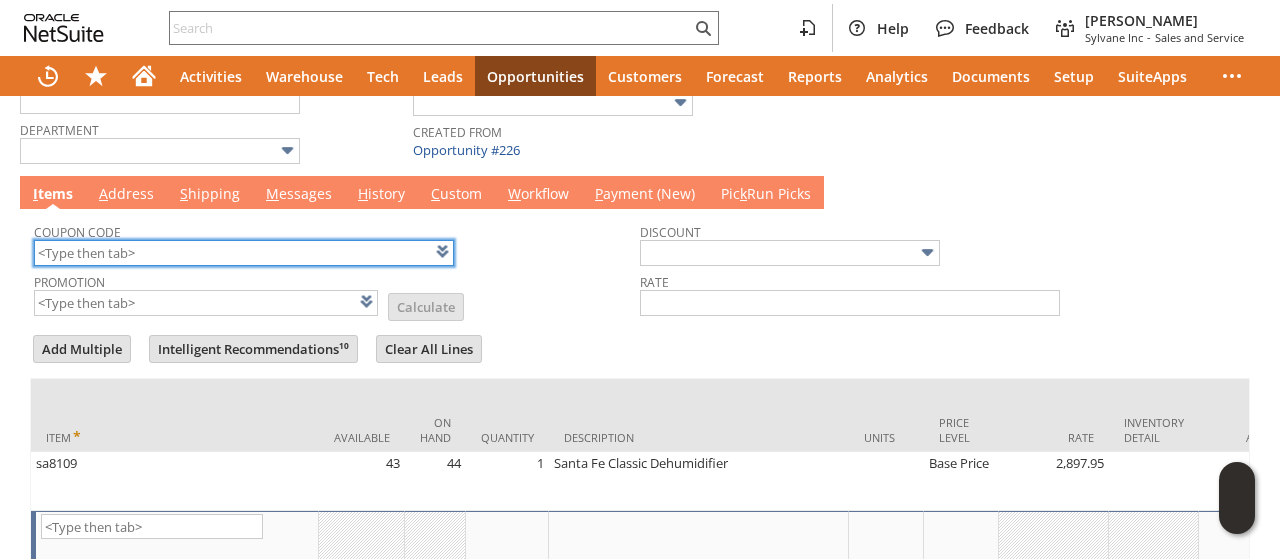 click at bounding box center [244, 253] 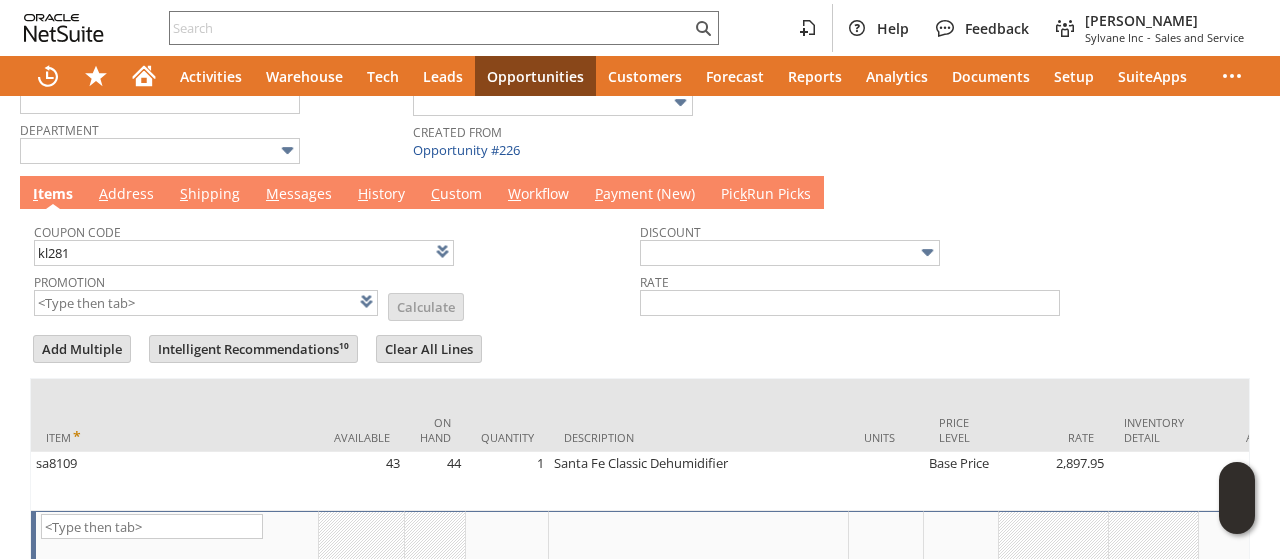 click on "Promotion
List
Calculate" at bounding box center [337, 293] 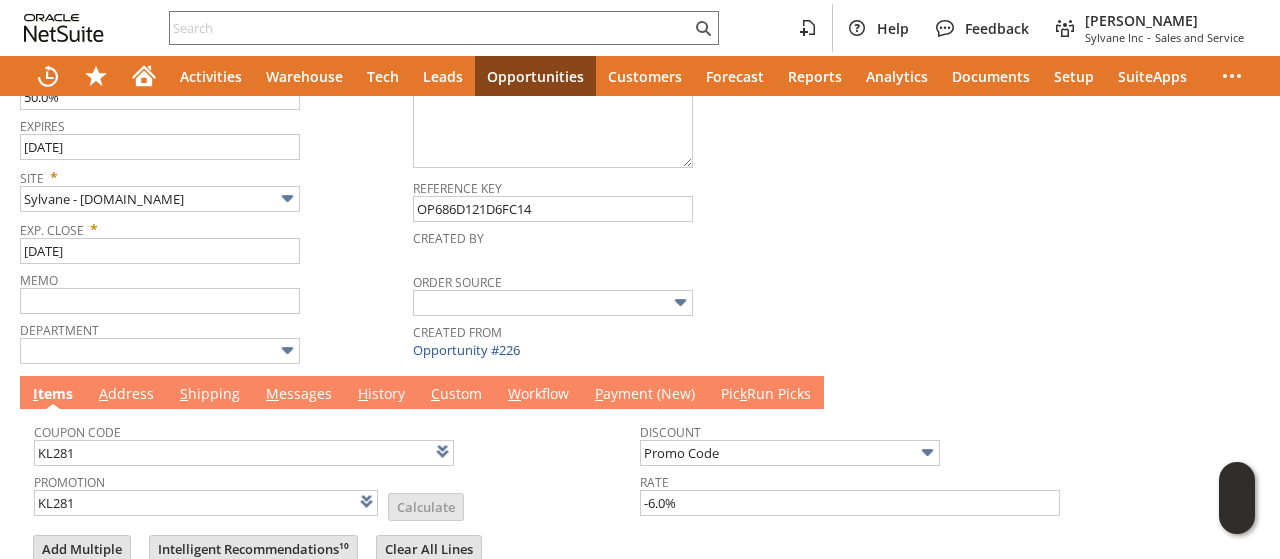 scroll, scrollTop: 784, scrollLeft: 0, axis: vertical 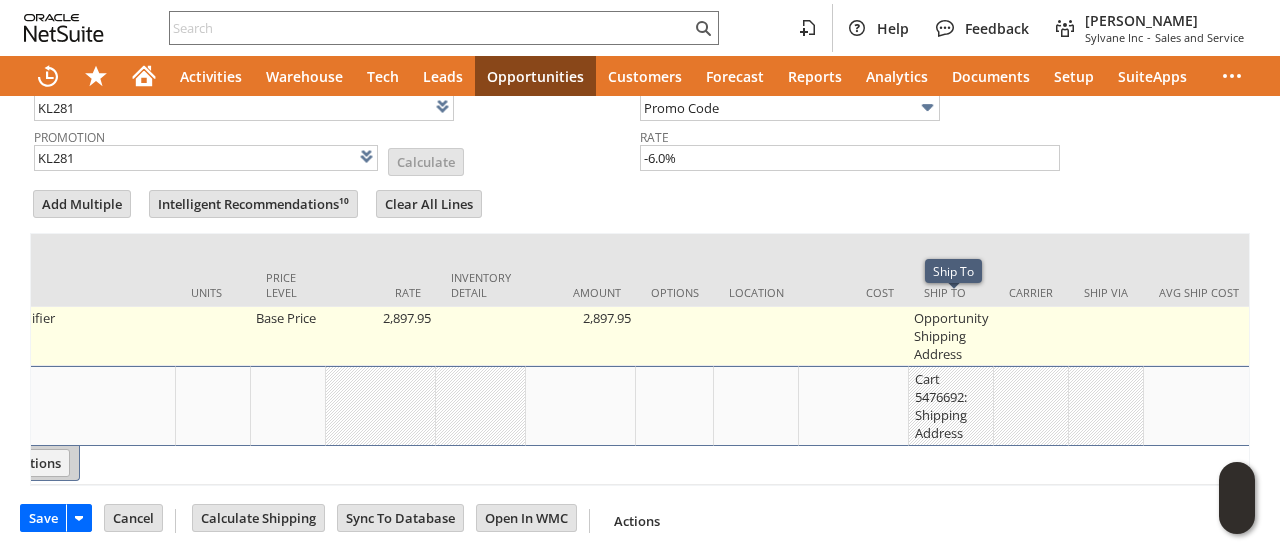 click on "Opportunity Shipping Address" at bounding box center [951, 336] 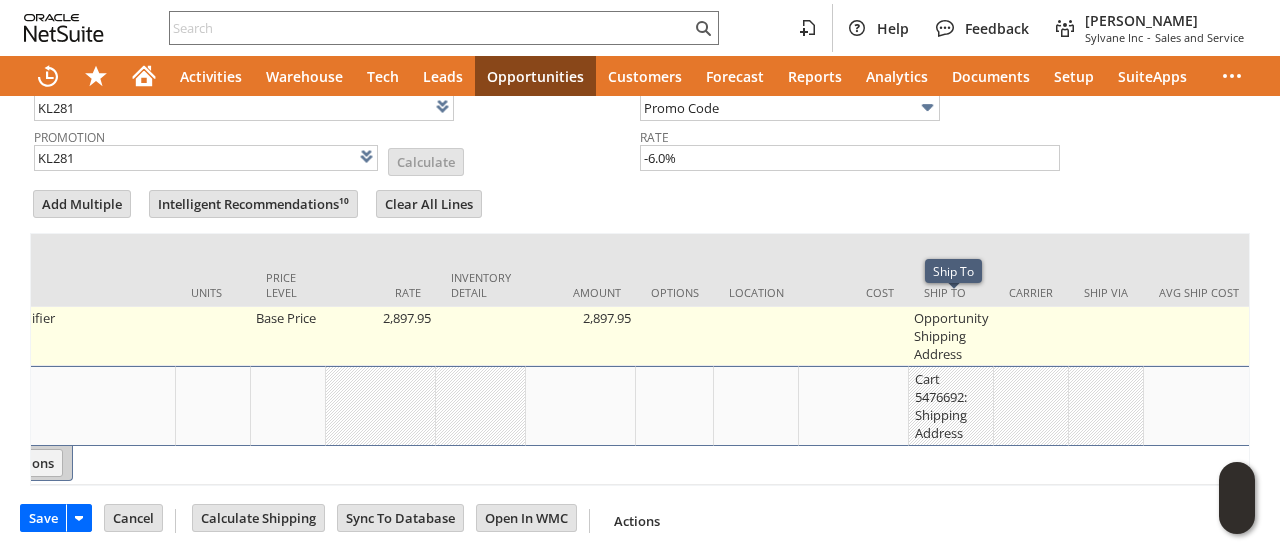 type on "Make Copy" 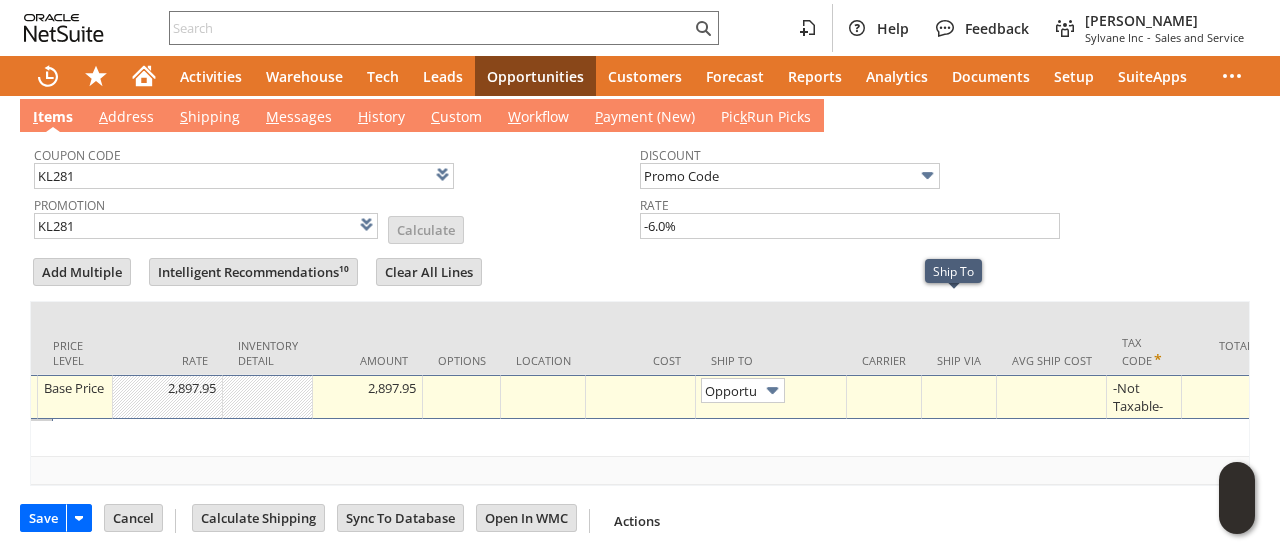 scroll, scrollTop: 716, scrollLeft: 0, axis: vertical 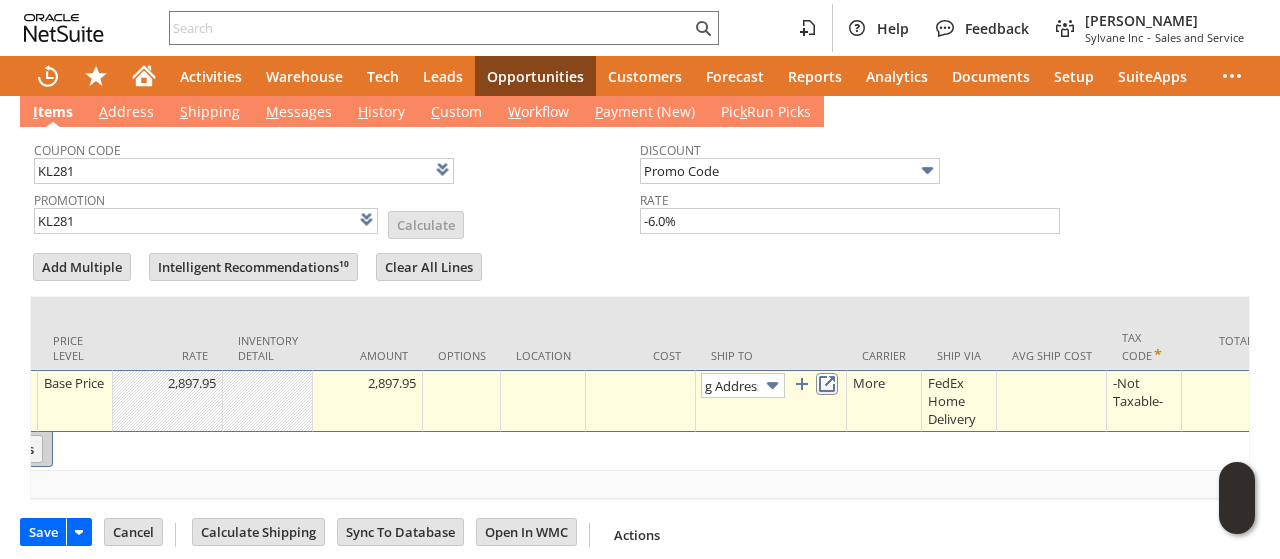 click at bounding box center [827, 384] 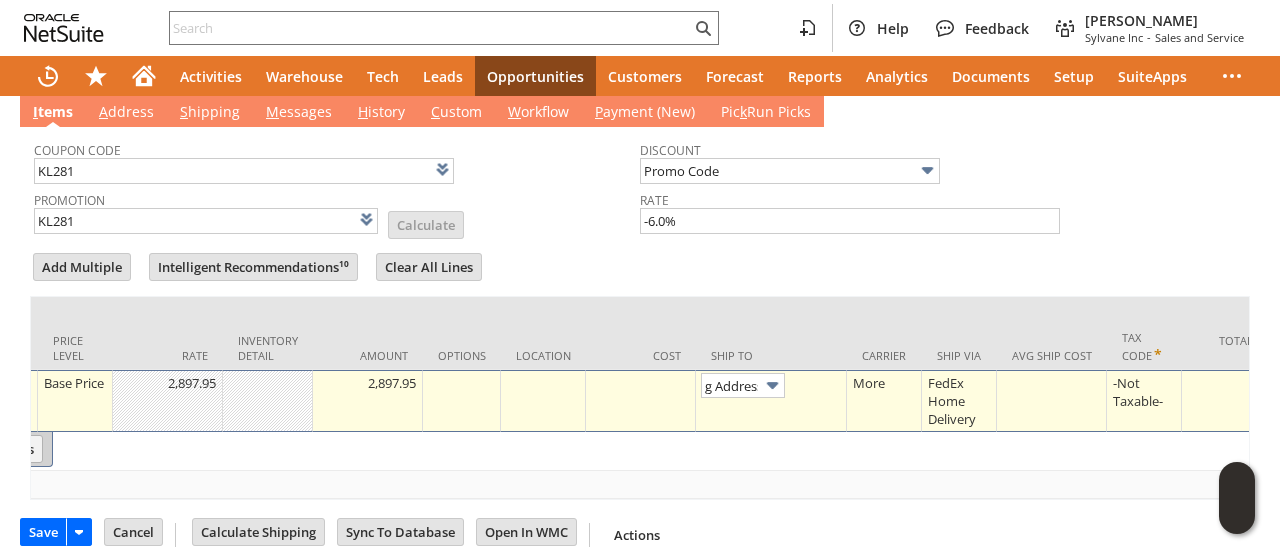scroll, scrollTop: 0, scrollLeft: 0, axis: both 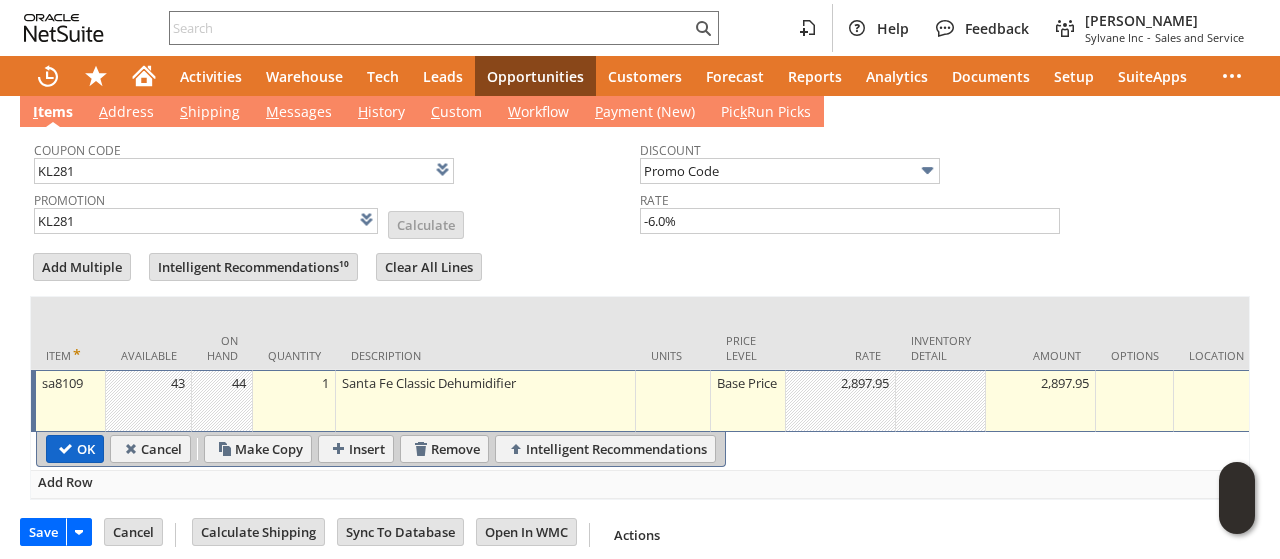click on "OK" at bounding box center (75, 449) 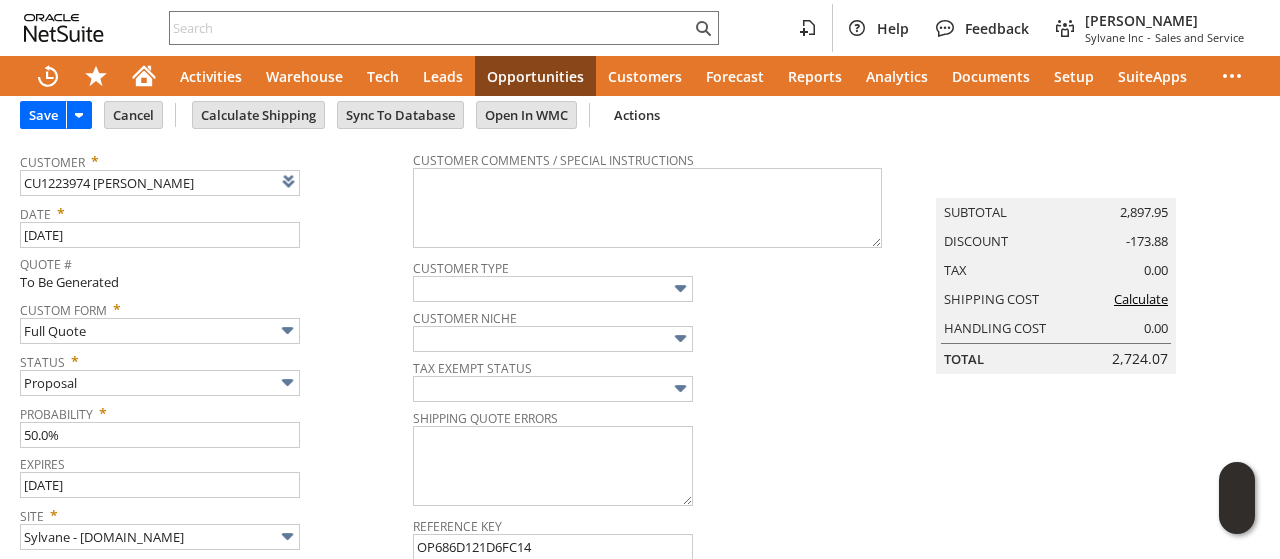 scroll, scrollTop: 0, scrollLeft: 0, axis: both 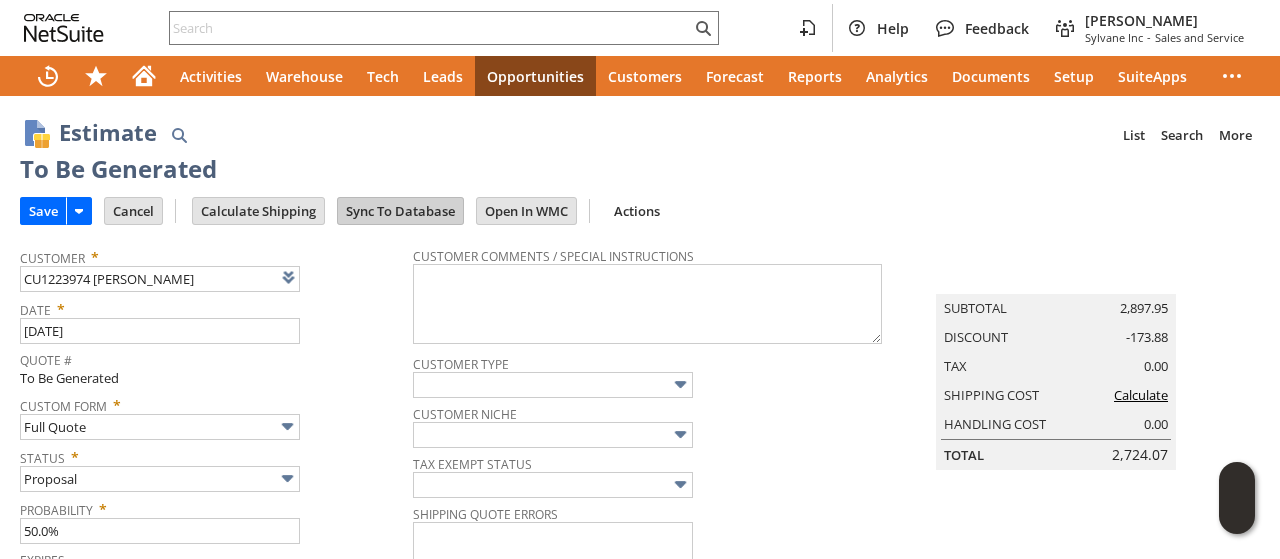 click on "Sync To Database" at bounding box center (400, 211) 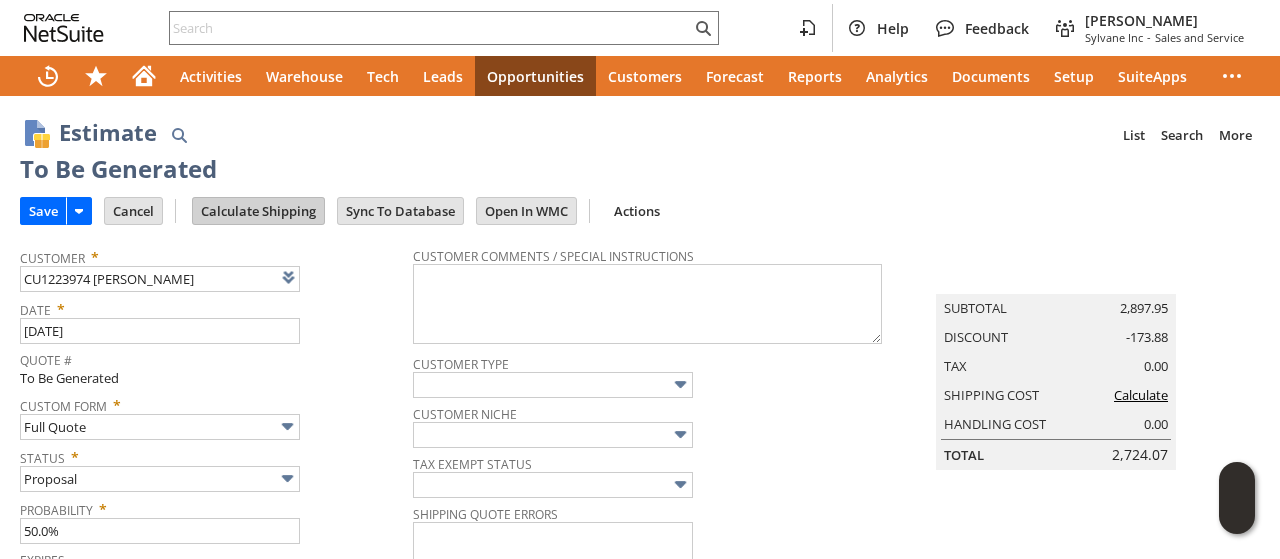 click on "Calculate Shipping" at bounding box center [258, 211] 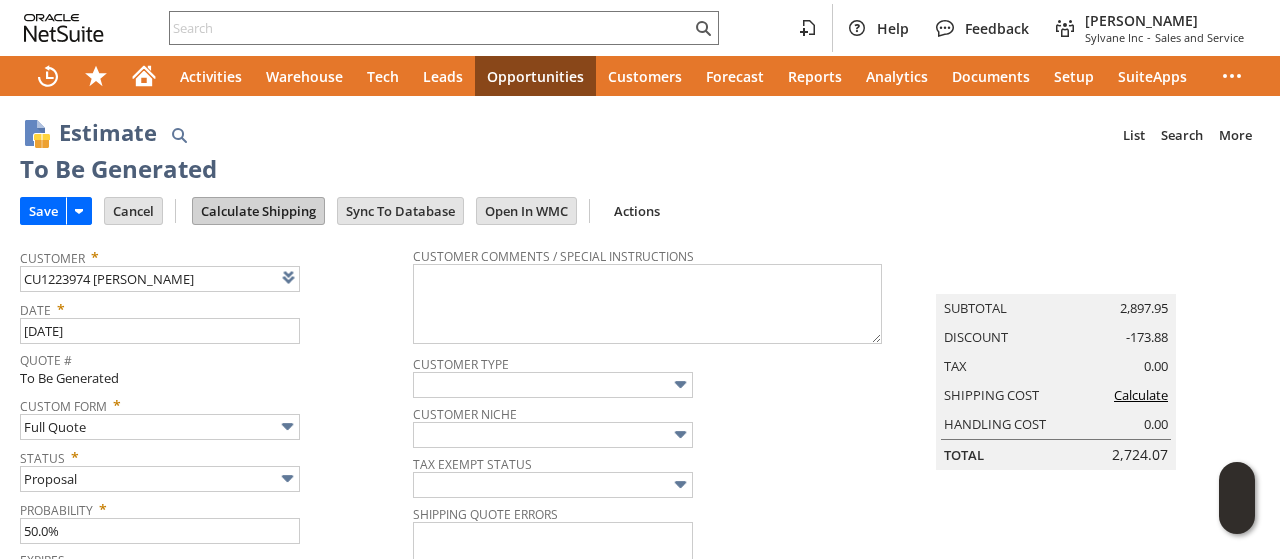 click on "Calculate Shipping" at bounding box center [258, 211] 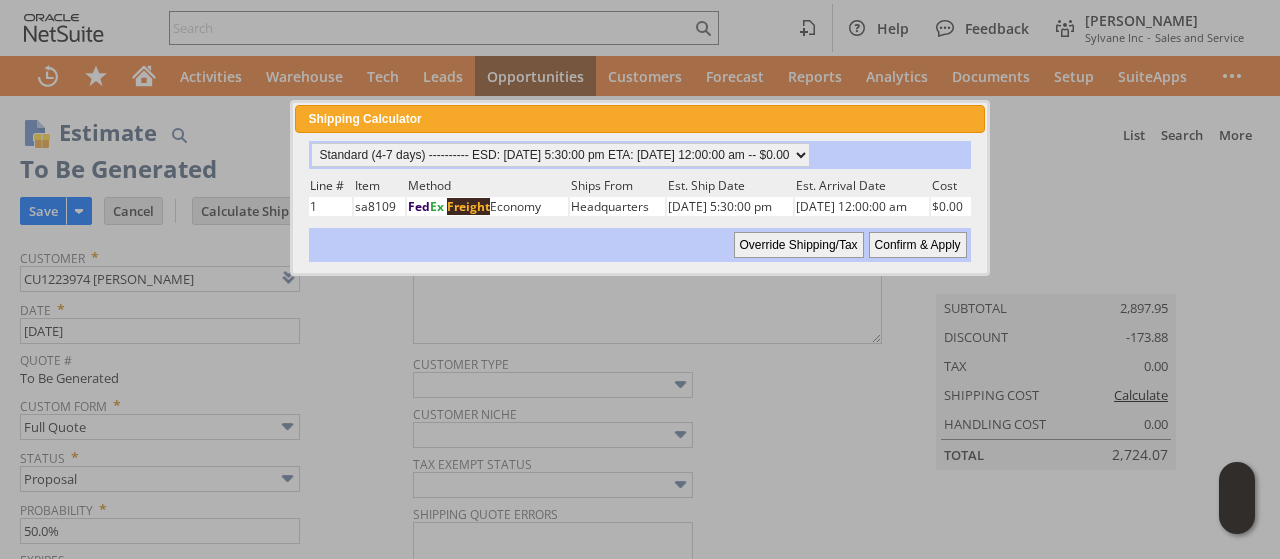click on "Confirm & Apply" at bounding box center (918, 245) 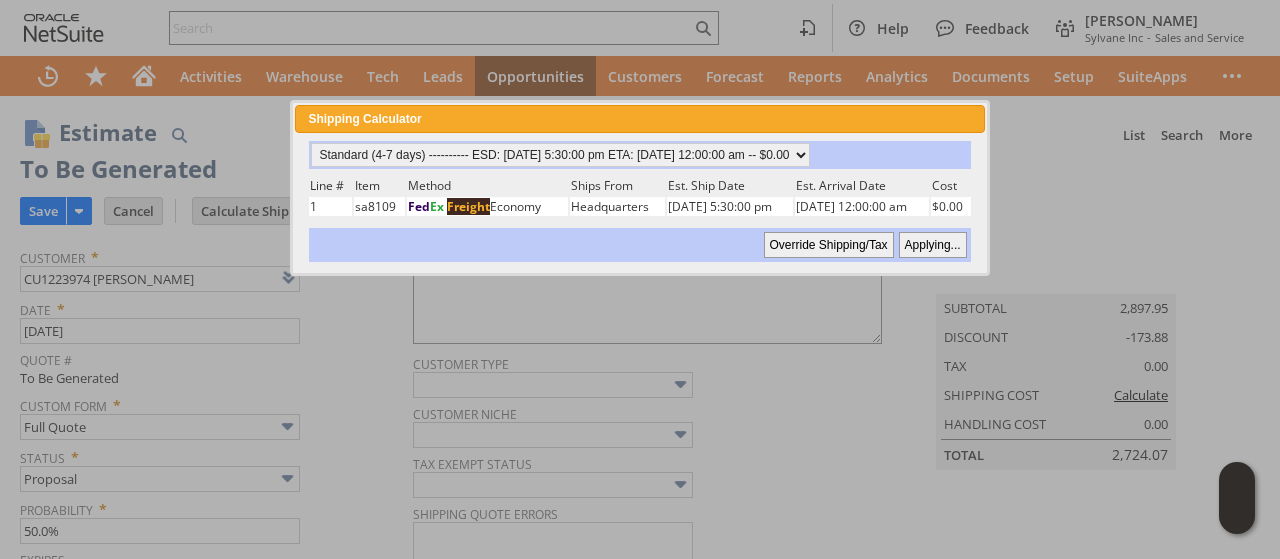 type on "NotExempt" 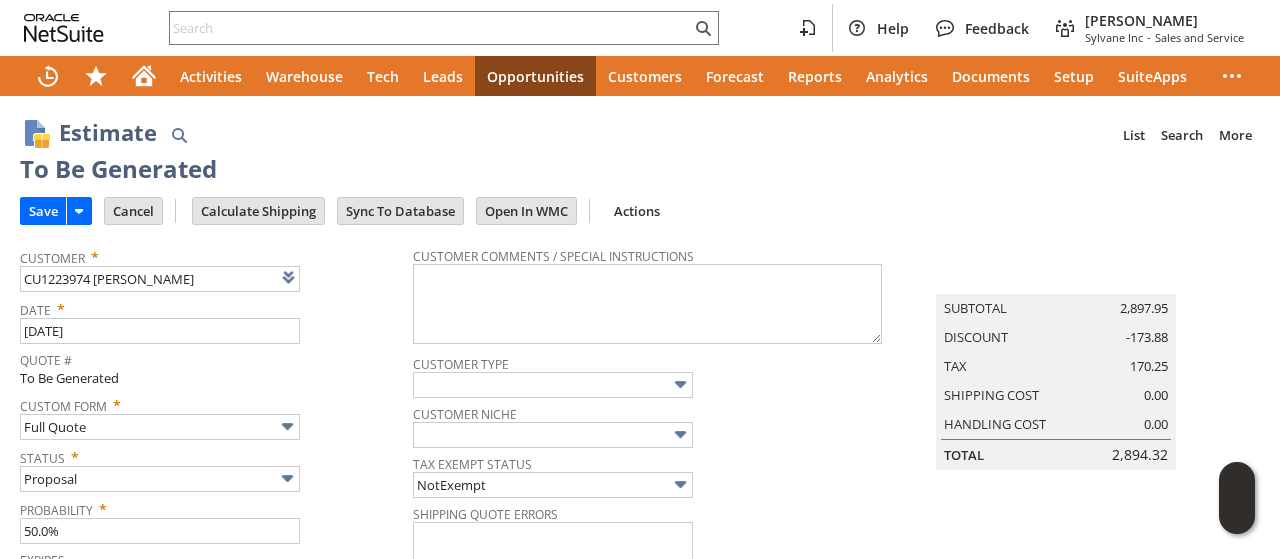 scroll, scrollTop: 783, scrollLeft: 0, axis: vertical 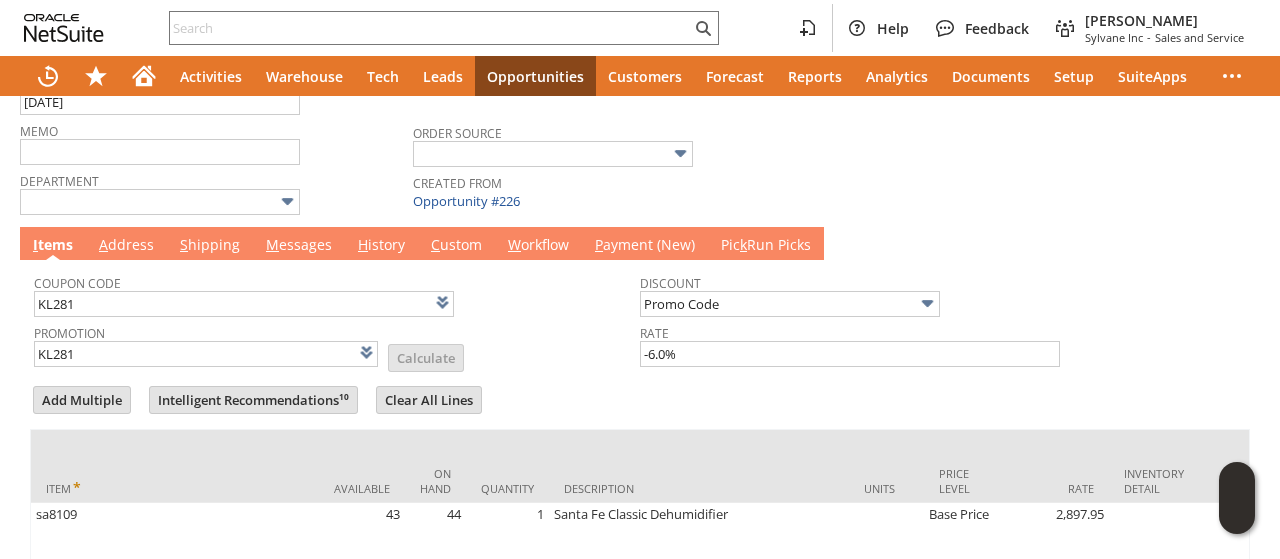 click on "M essages" at bounding box center [299, 246] 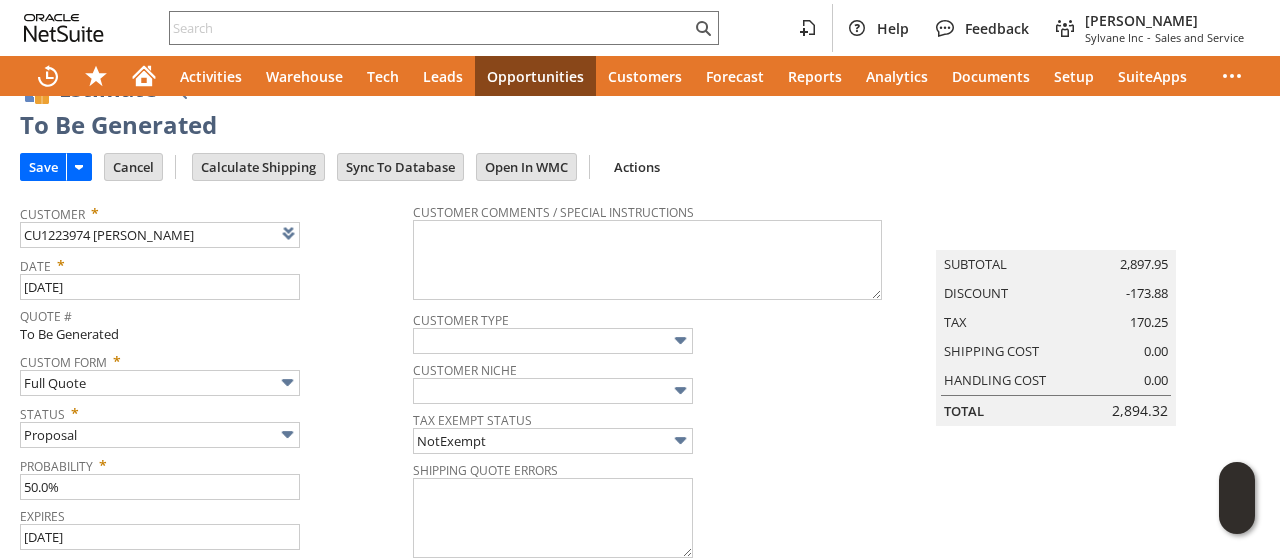 scroll, scrollTop: 0, scrollLeft: 0, axis: both 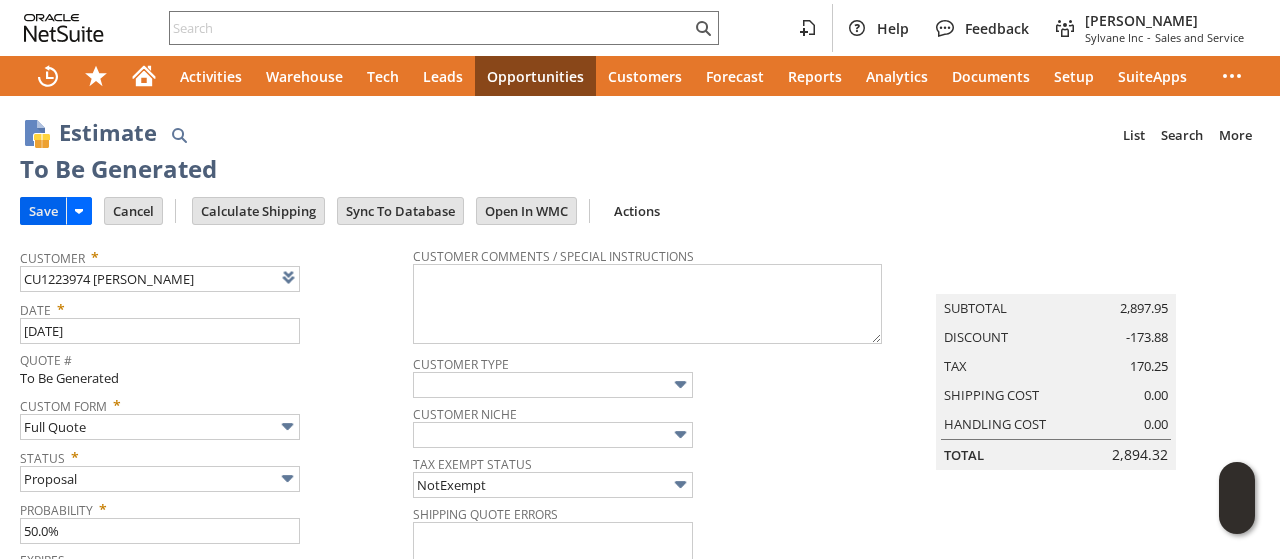 click on "Save" at bounding box center [43, 211] 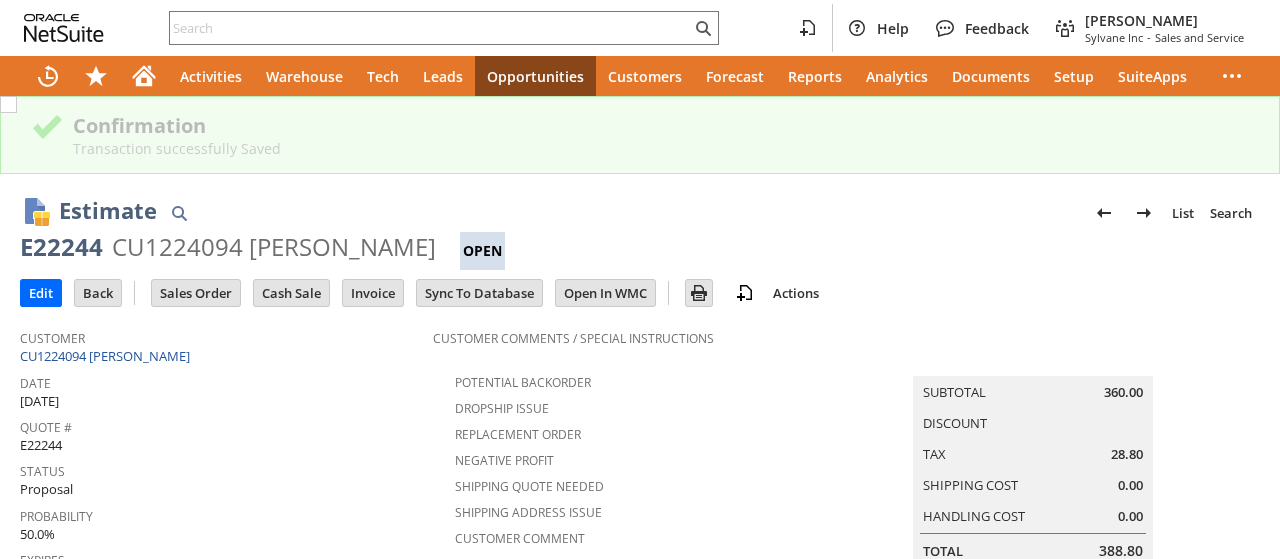scroll, scrollTop: 0, scrollLeft: 0, axis: both 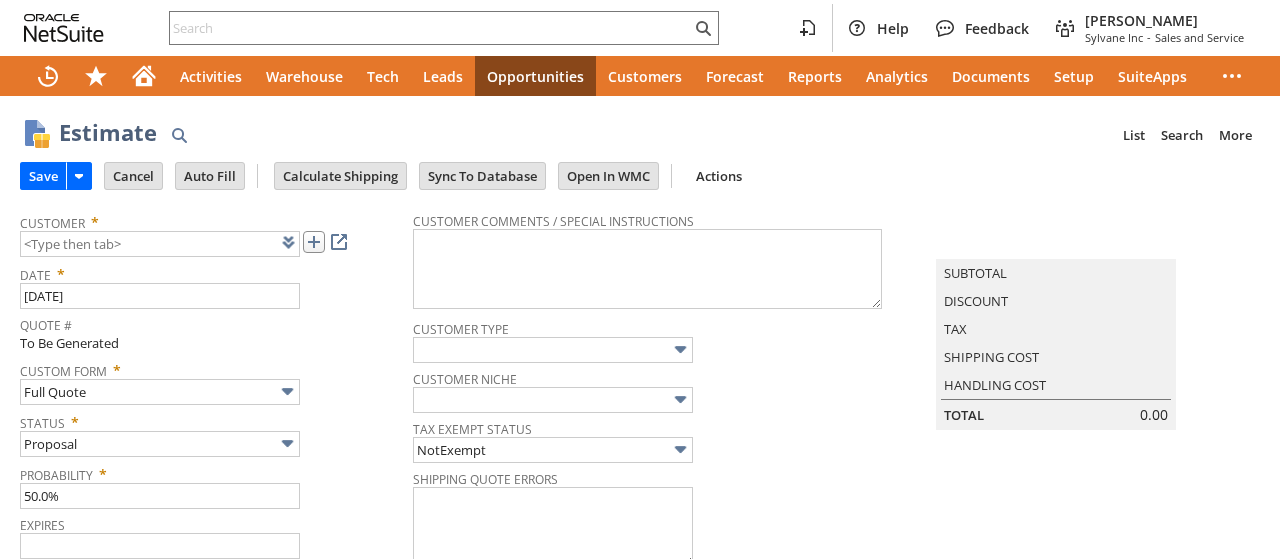 click at bounding box center [314, 242] 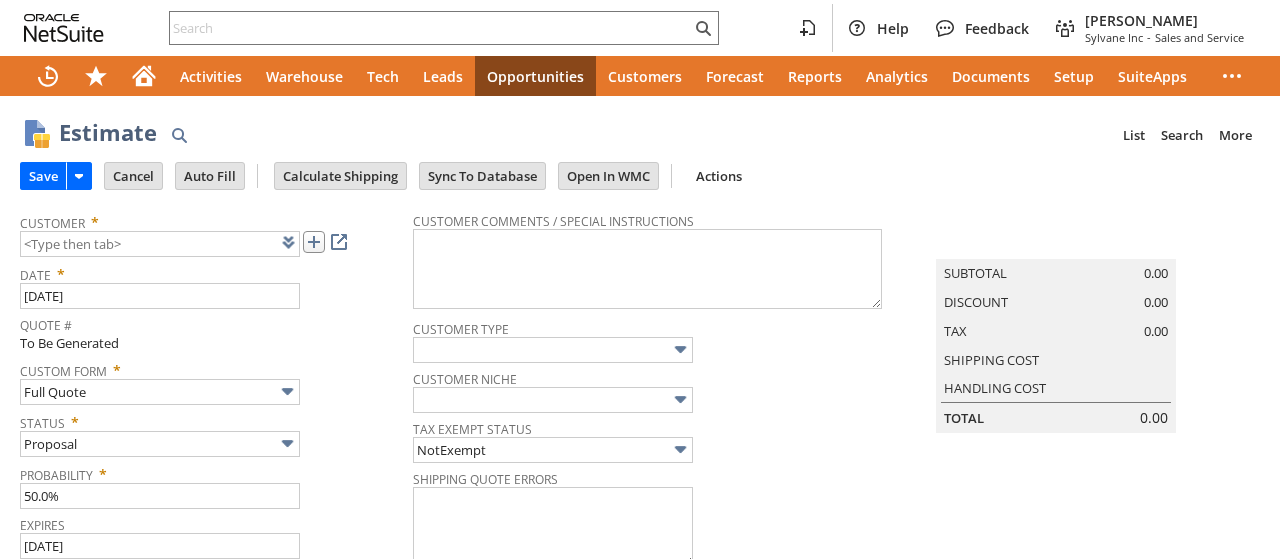 type on "[DATE]" 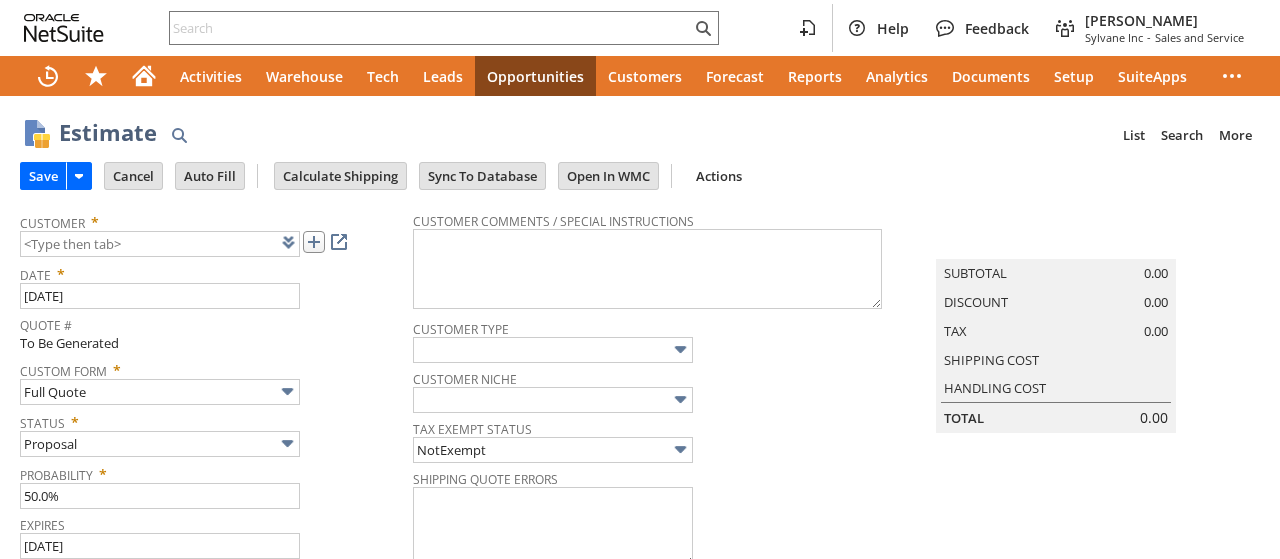 type on "[DATE]" 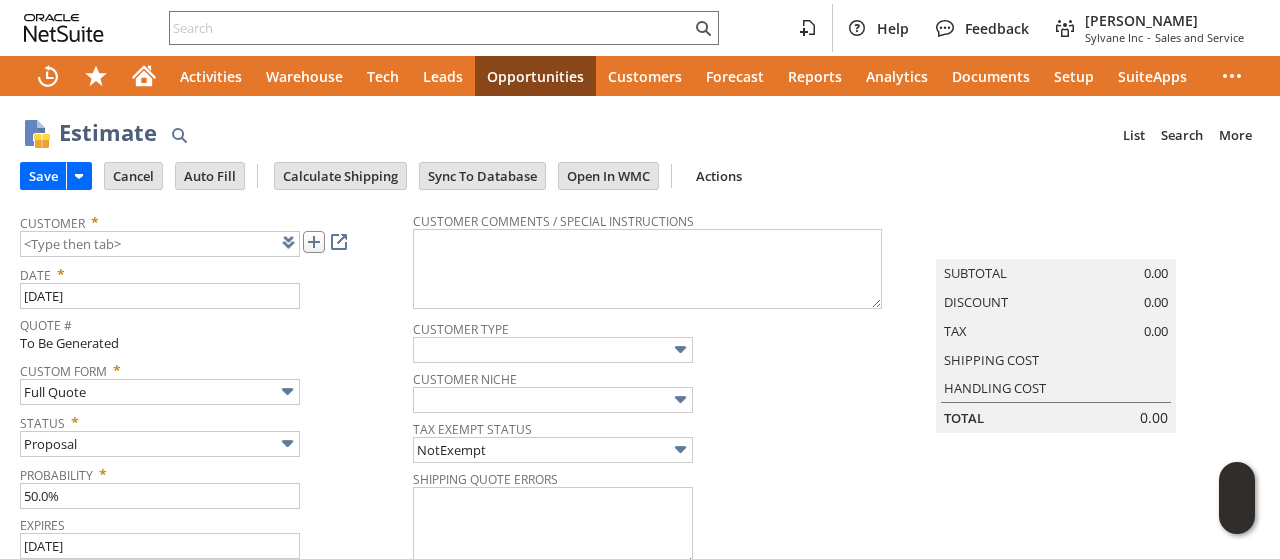 type on "CU1224163 [PERSON_NAME]" 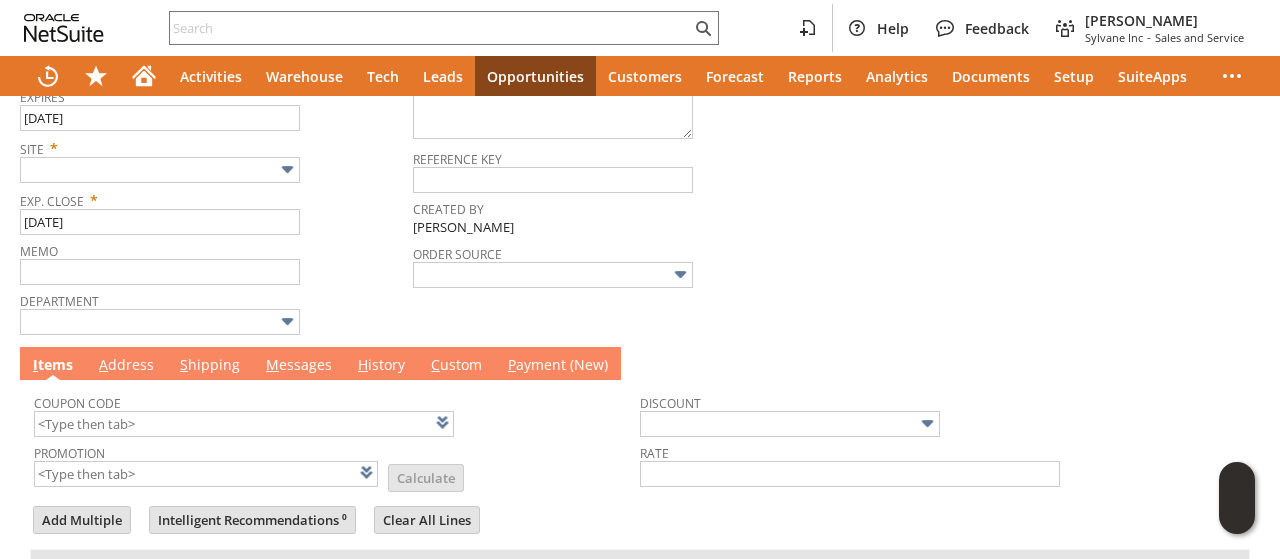 scroll, scrollTop: 641, scrollLeft: 0, axis: vertical 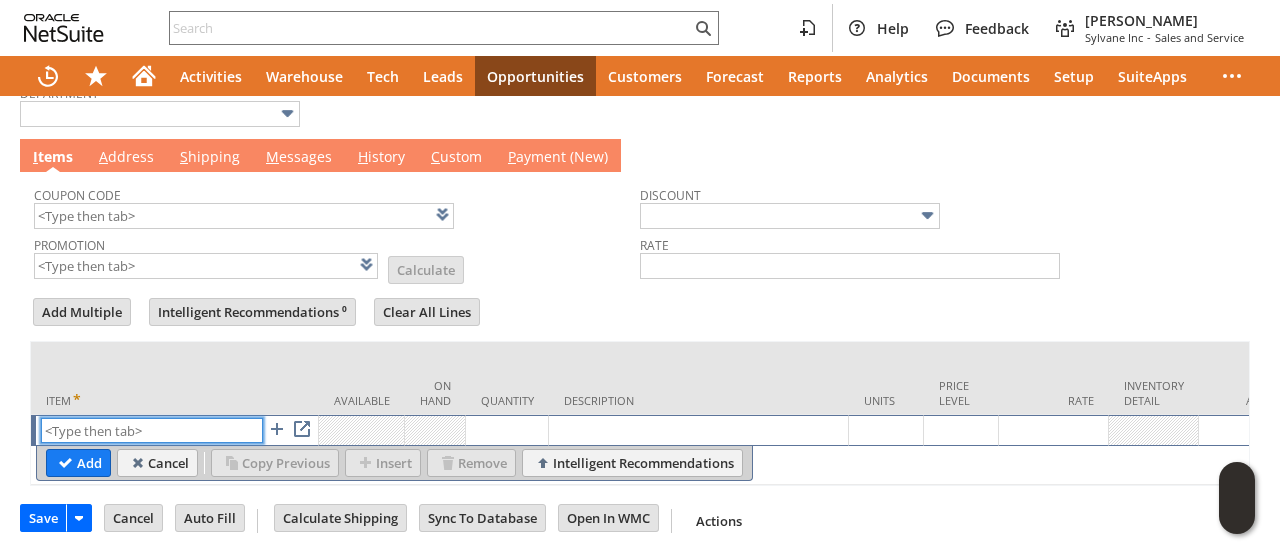 paste on "ul8062k" 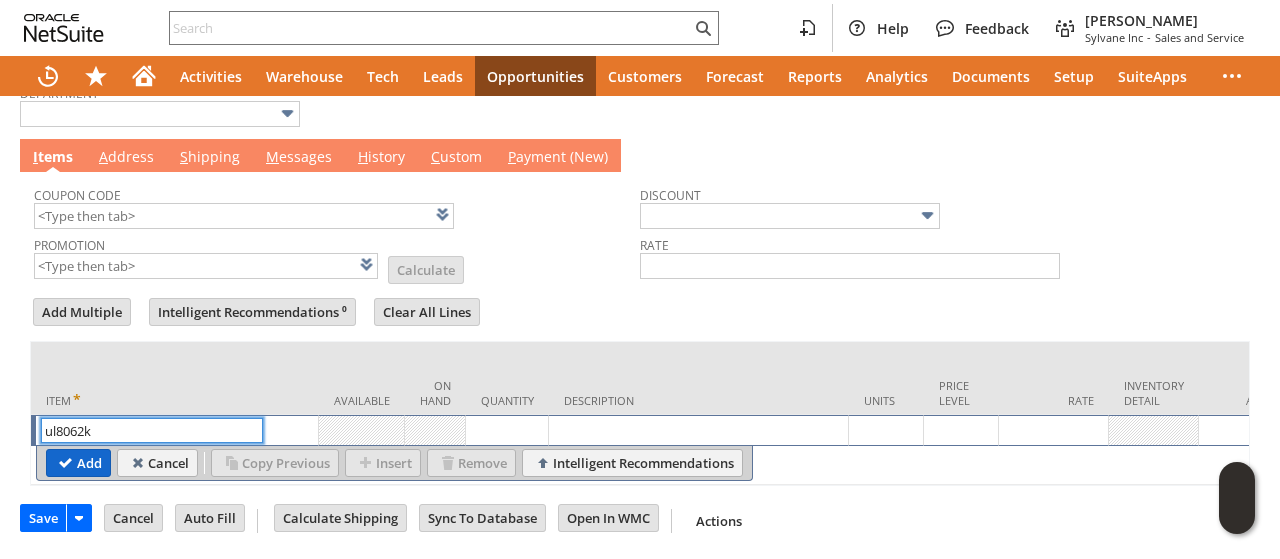type on "ul8062k" 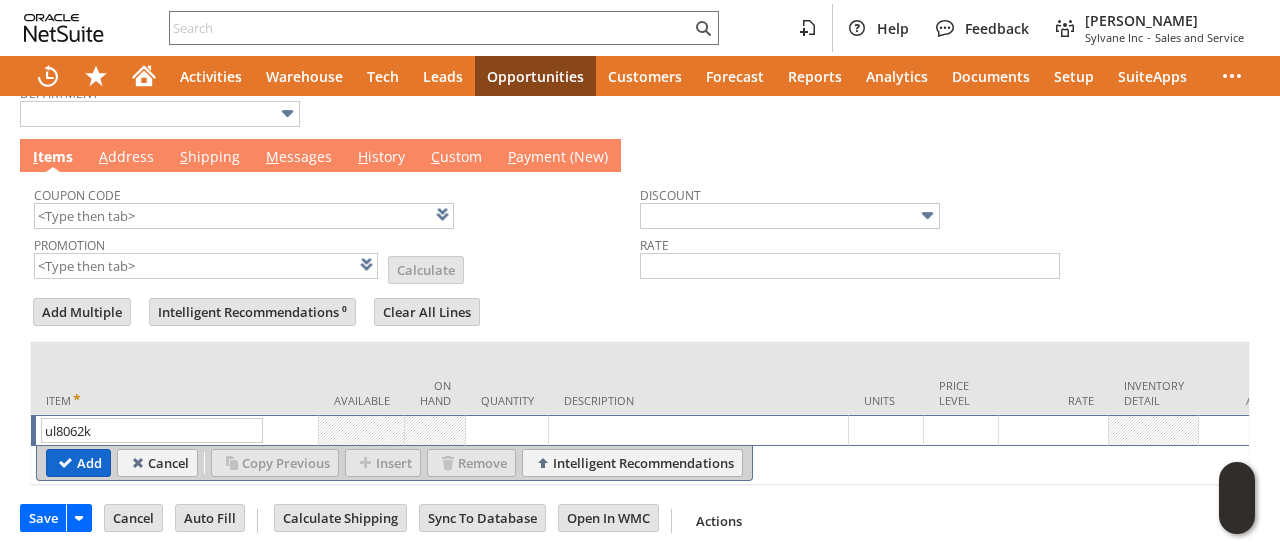 click on "Add" at bounding box center (78, 463) 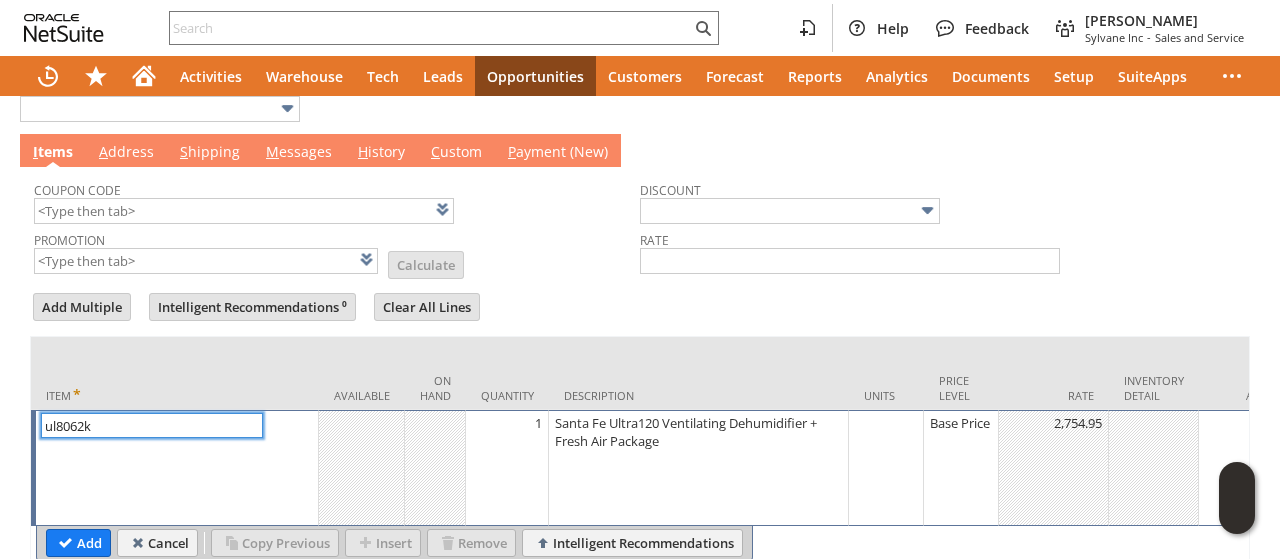 scroll, scrollTop: 726, scrollLeft: 0, axis: vertical 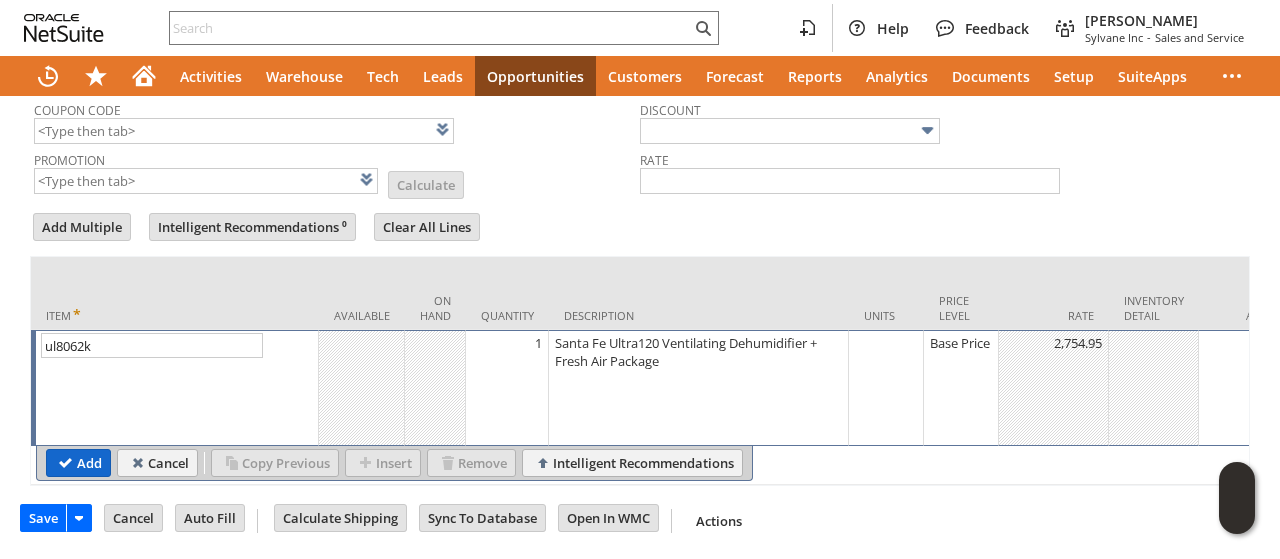 click on "Add" at bounding box center (78, 463) 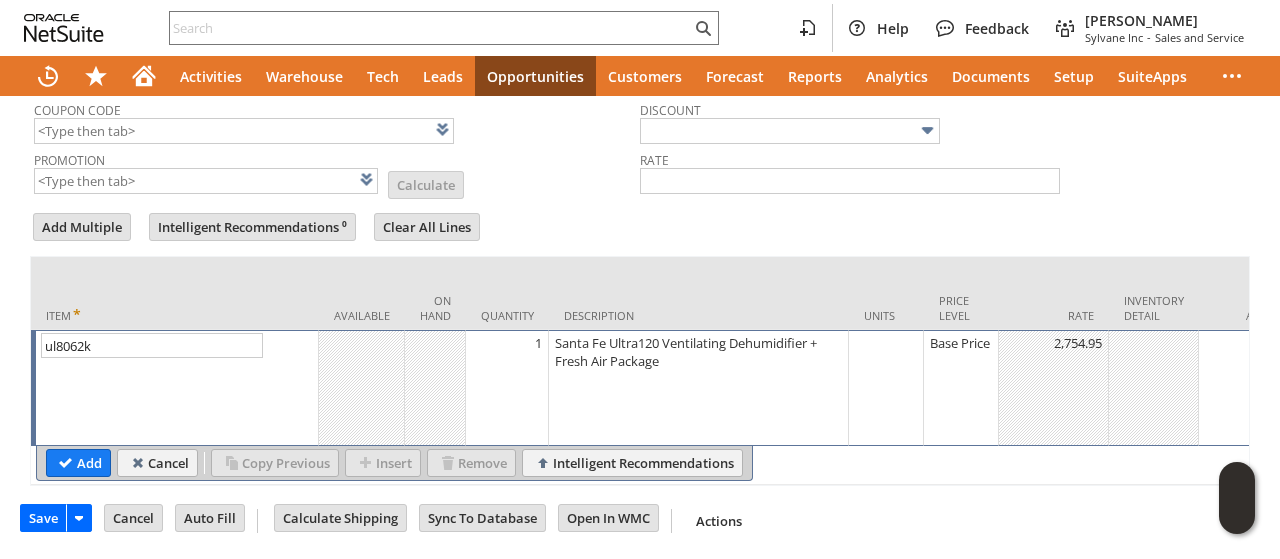 type 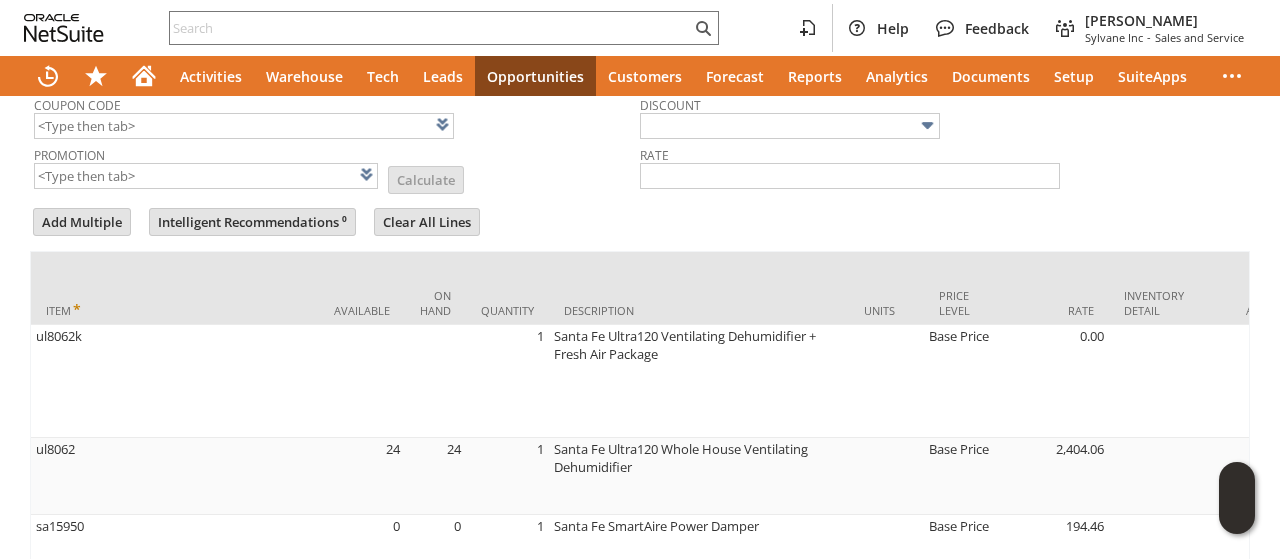 scroll, scrollTop: 1060, scrollLeft: 0, axis: vertical 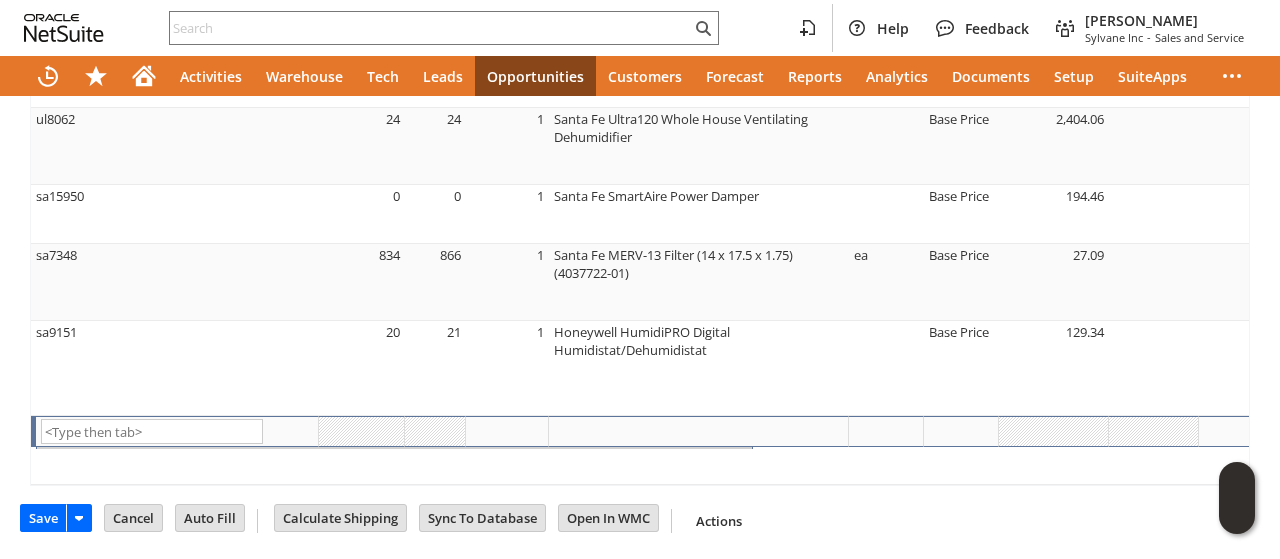 type on "Intelligent Recommendations¹⁰" 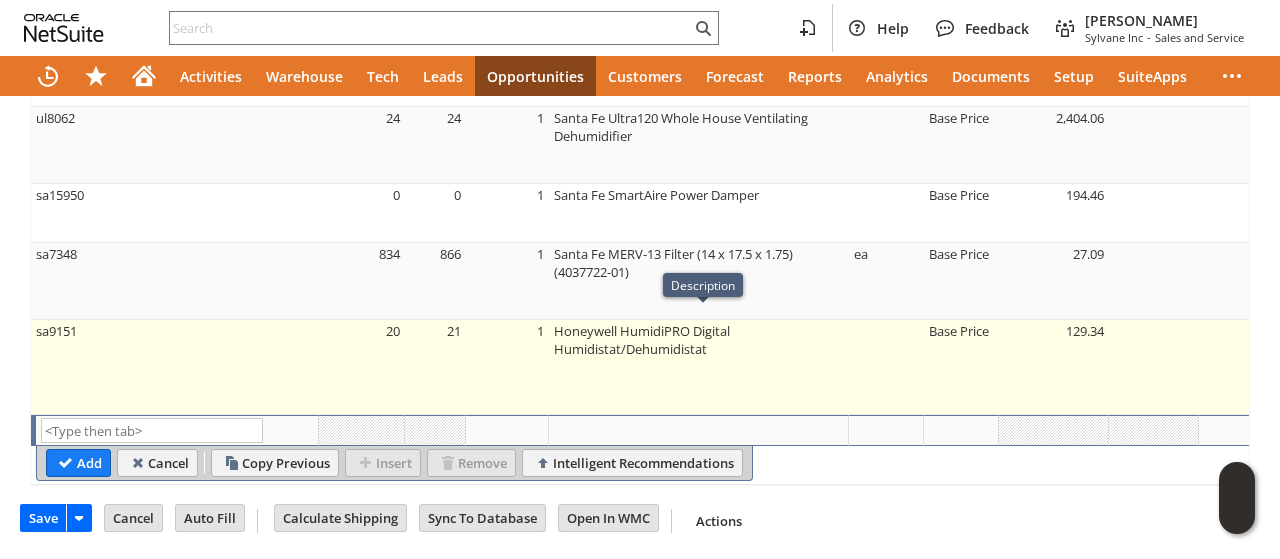 scroll, scrollTop: 960, scrollLeft: 0, axis: vertical 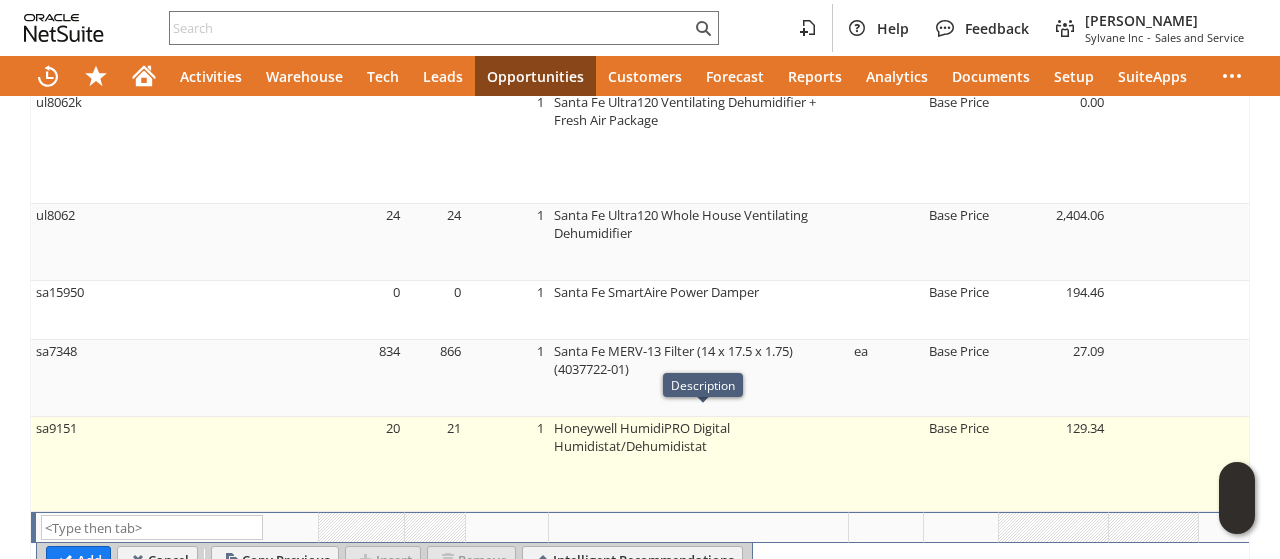 click on "Honeywell HumidiPRO Digital Humidistat/Dehumidistat" at bounding box center [699, 464] 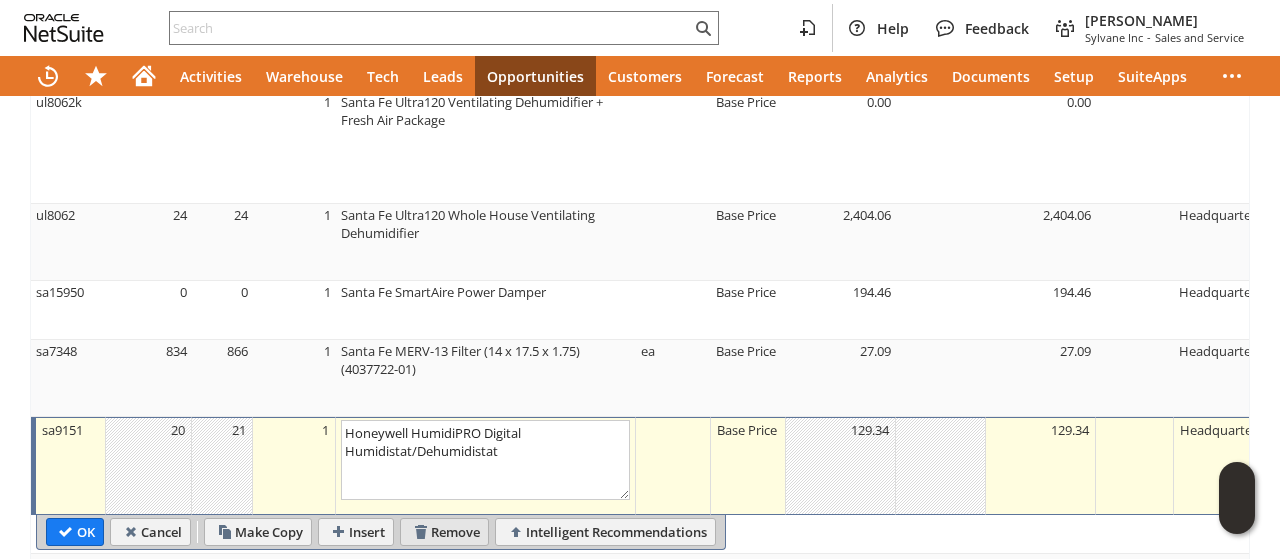 click on "Remove" at bounding box center [444, 532] 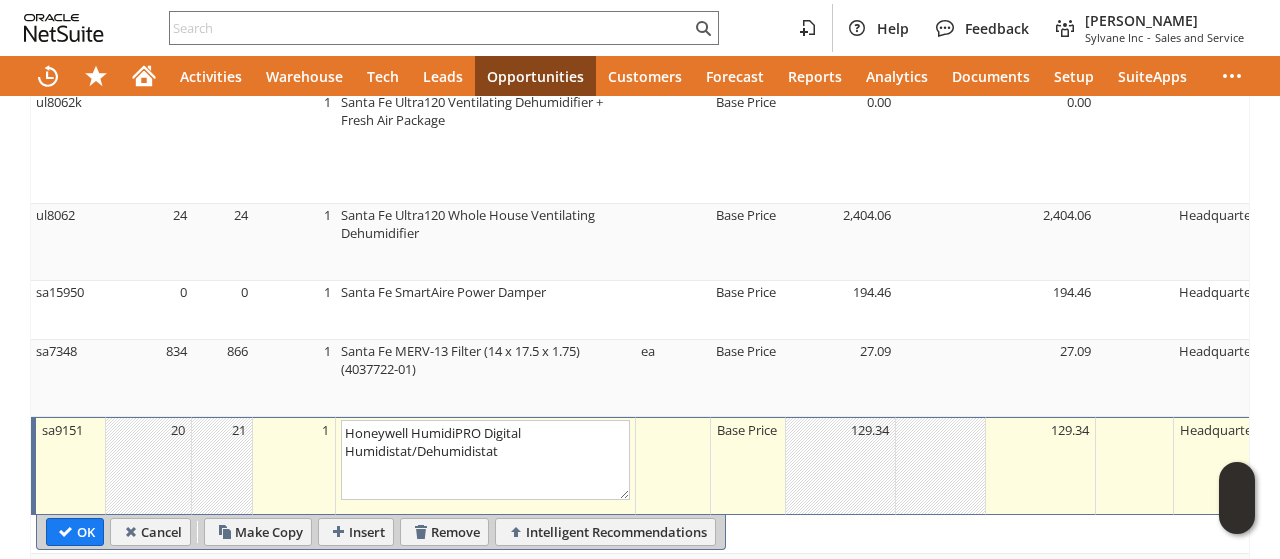 type 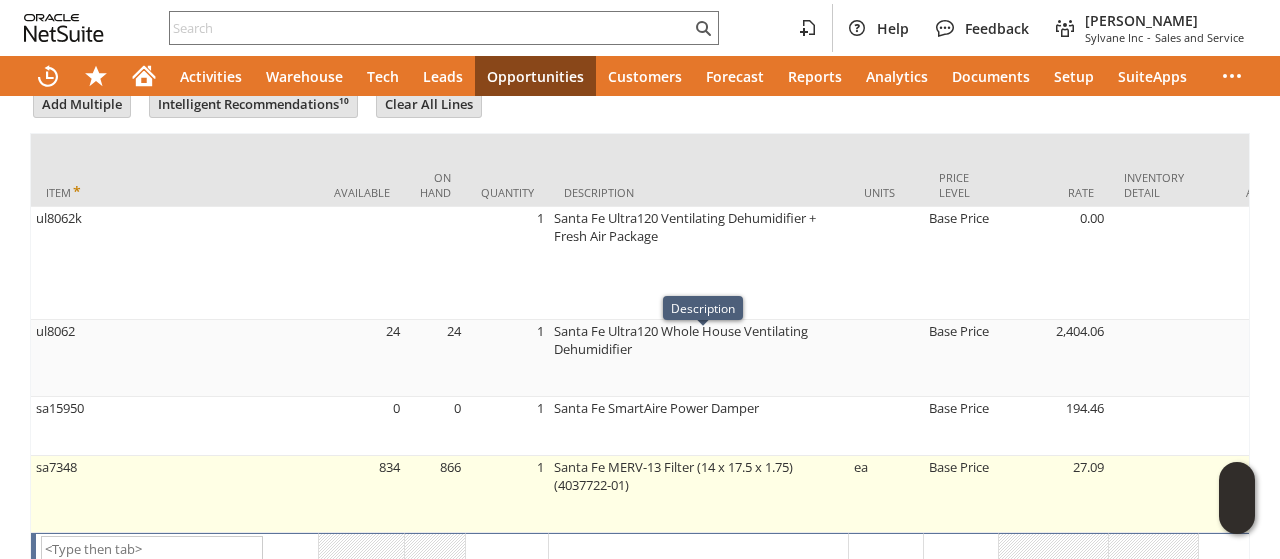 scroll, scrollTop: 760, scrollLeft: 0, axis: vertical 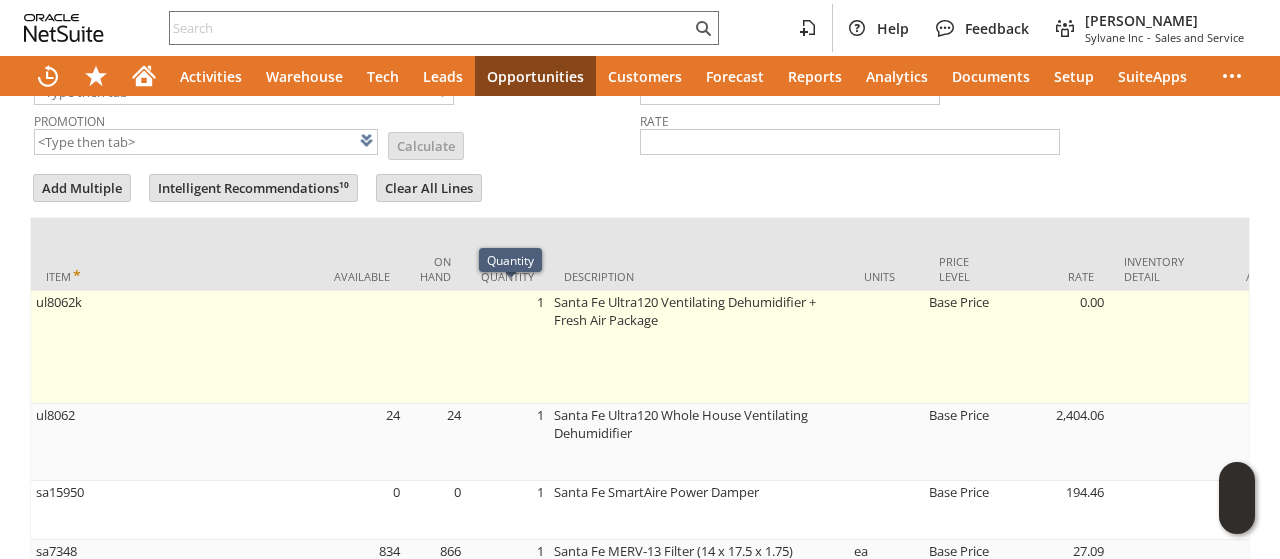 click on "1" at bounding box center [507, 347] 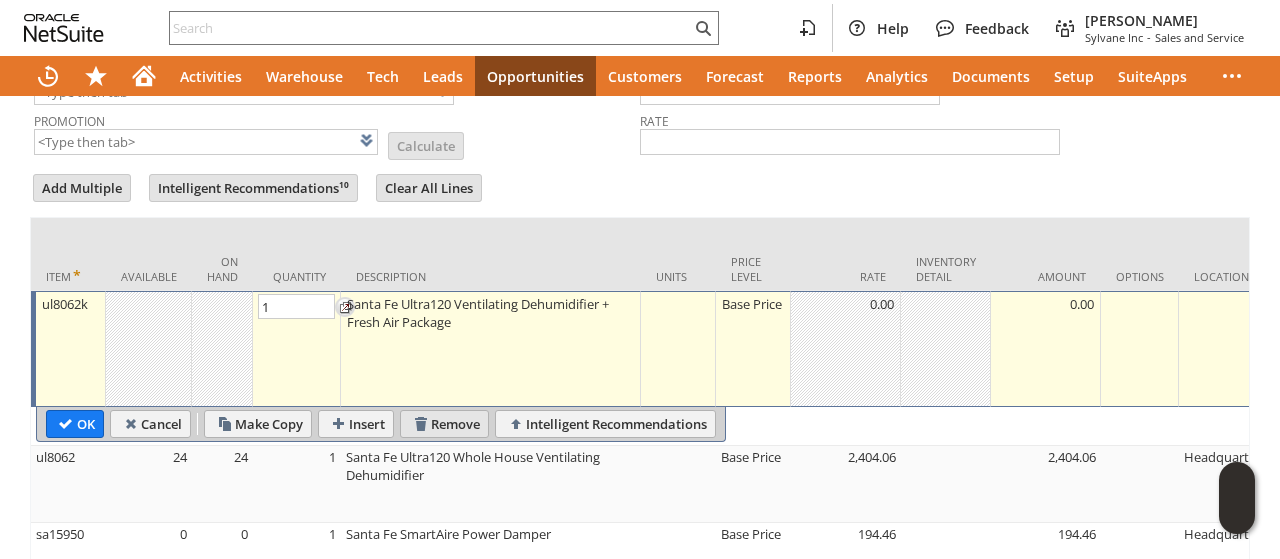 click on "Help Feedback Tucker Moss Sylvane Inc  -  Sales and Service
Activities Warehouse Tech Leads Opportunities Customers Forecast Reports Analytics Documents Setup SuiteApps
Estimate
List
Search
More
Add To Shortcuts
Go
Save
Save
Save & New
Save & Print" at bounding box center (640, 279) 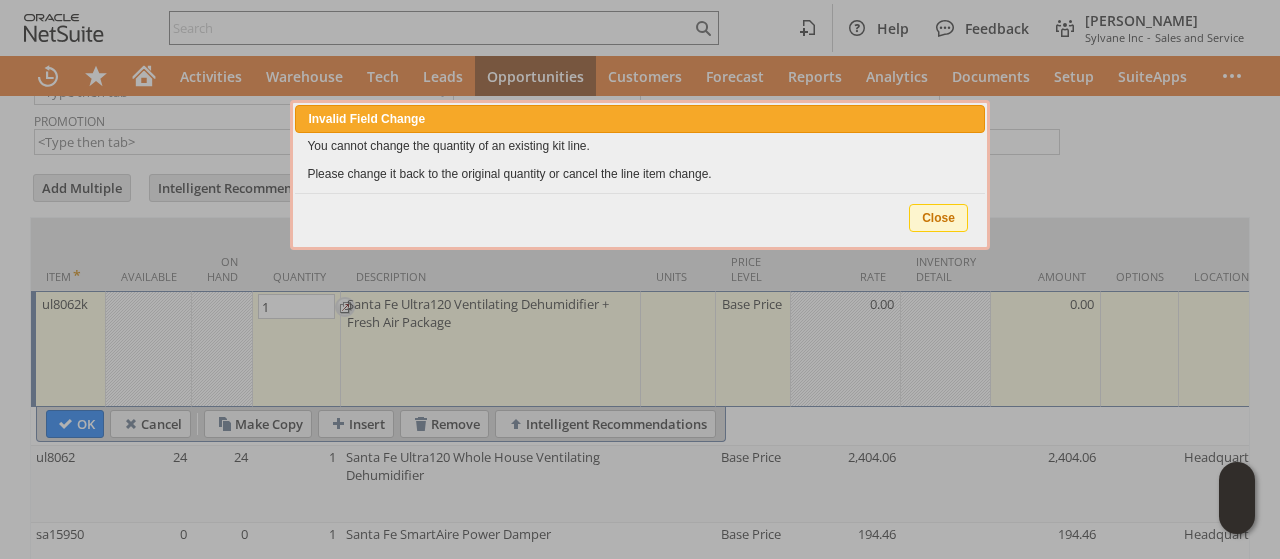 click on "Close" at bounding box center [938, 218] 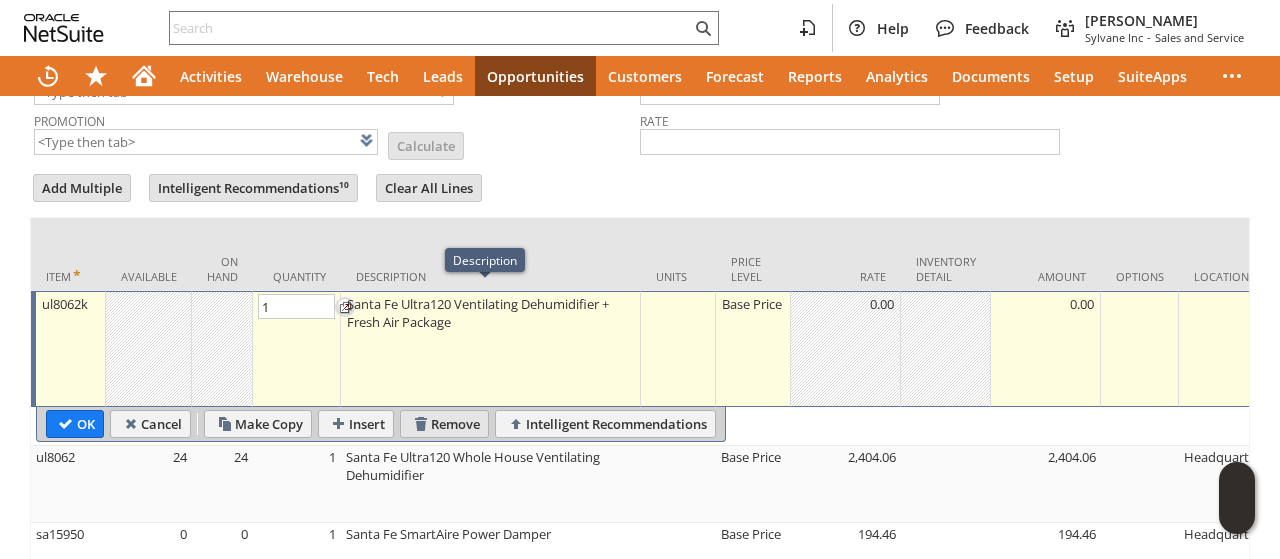 click on "Remove" at bounding box center [444, 424] 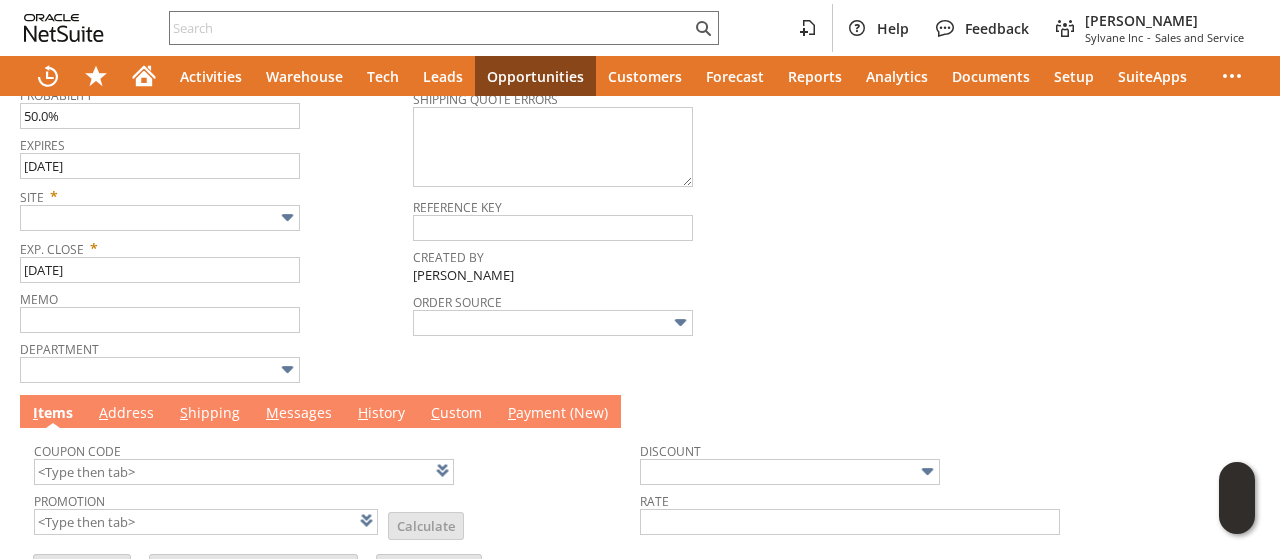scroll, scrollTop: 454, scrollLeft: 0, axis: vertical 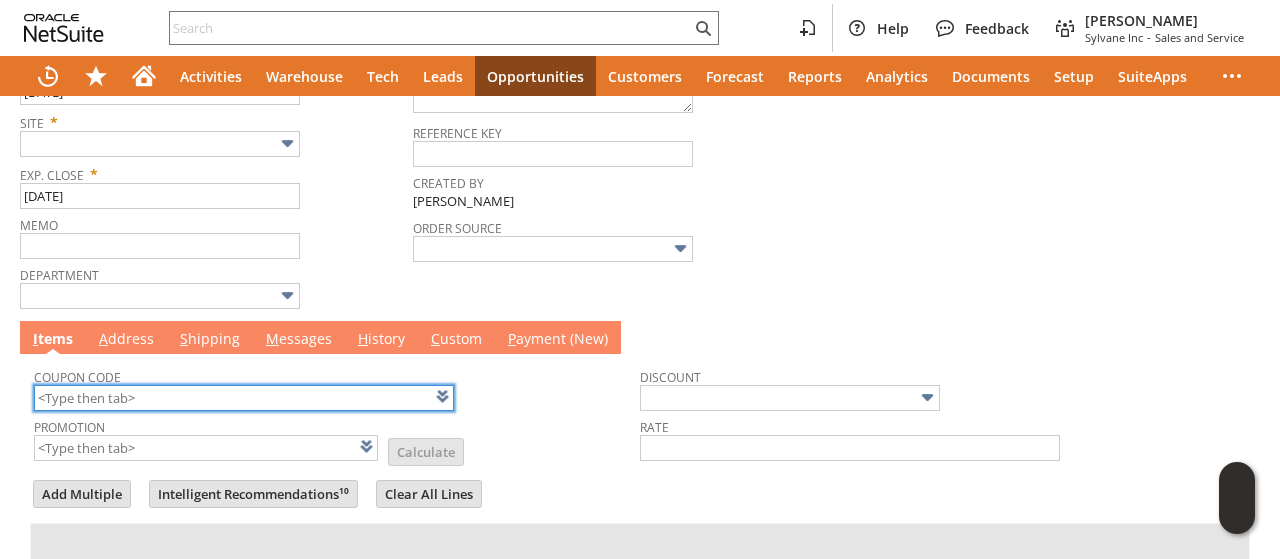 click at bounding box center (244, 398) 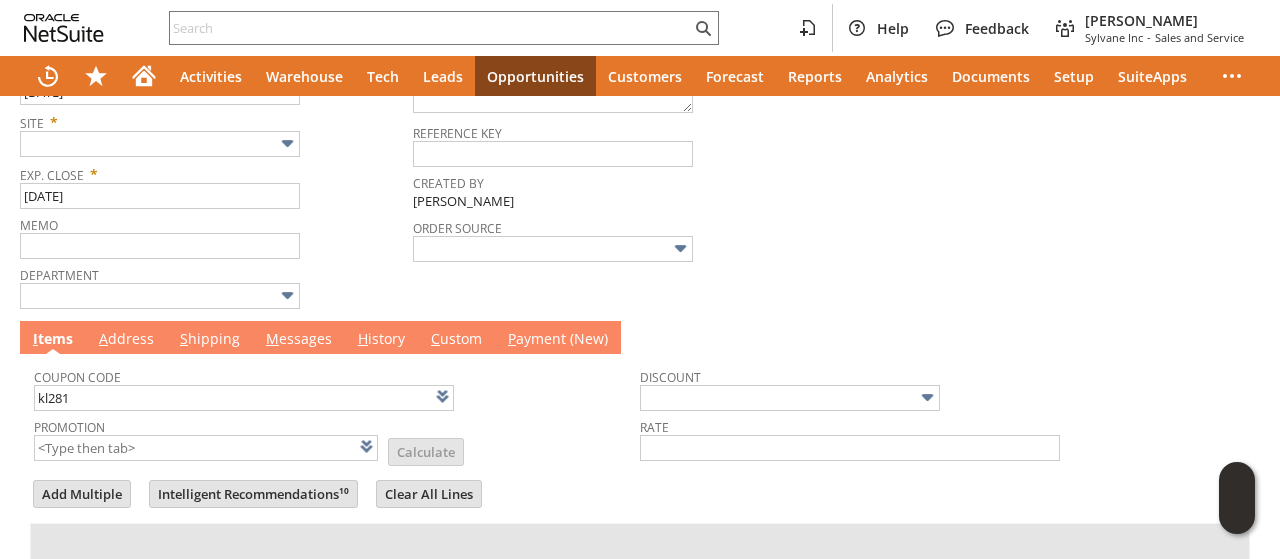 click on "Promotion
List
Calculate" at bounding box center [337, 438] 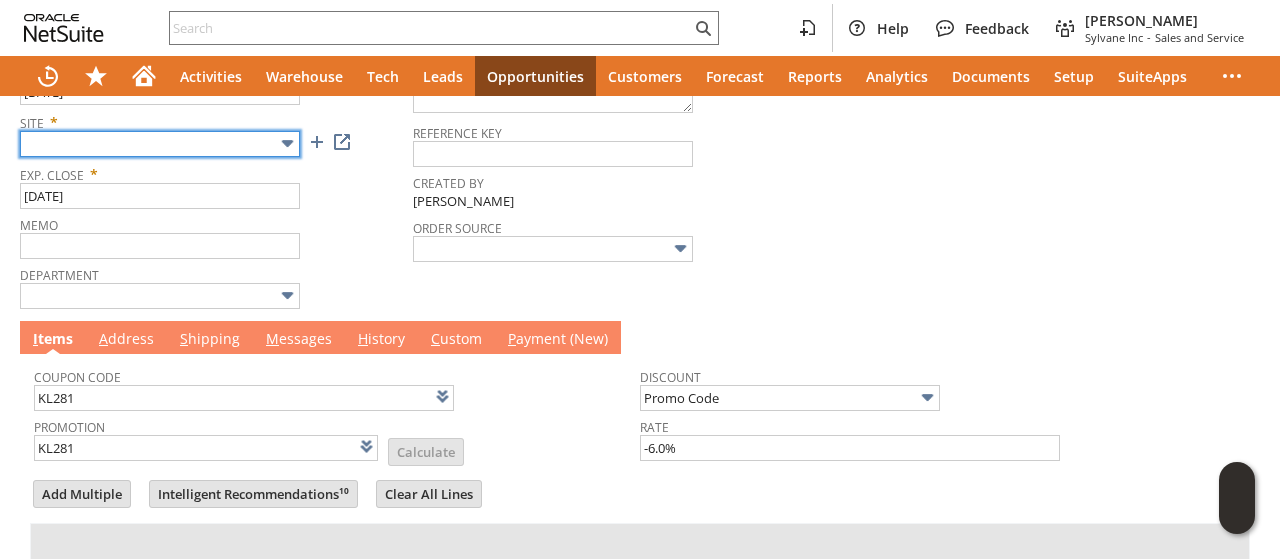 click at bounding box center (160, 144) 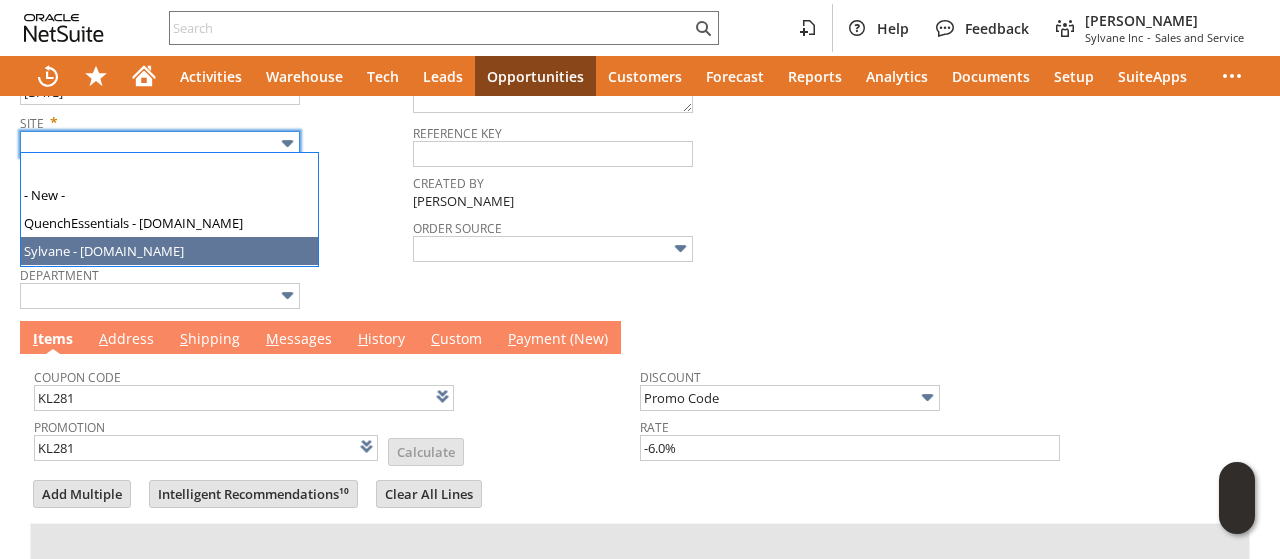 type on "Sylvane - [DOMAIN_NAME]" 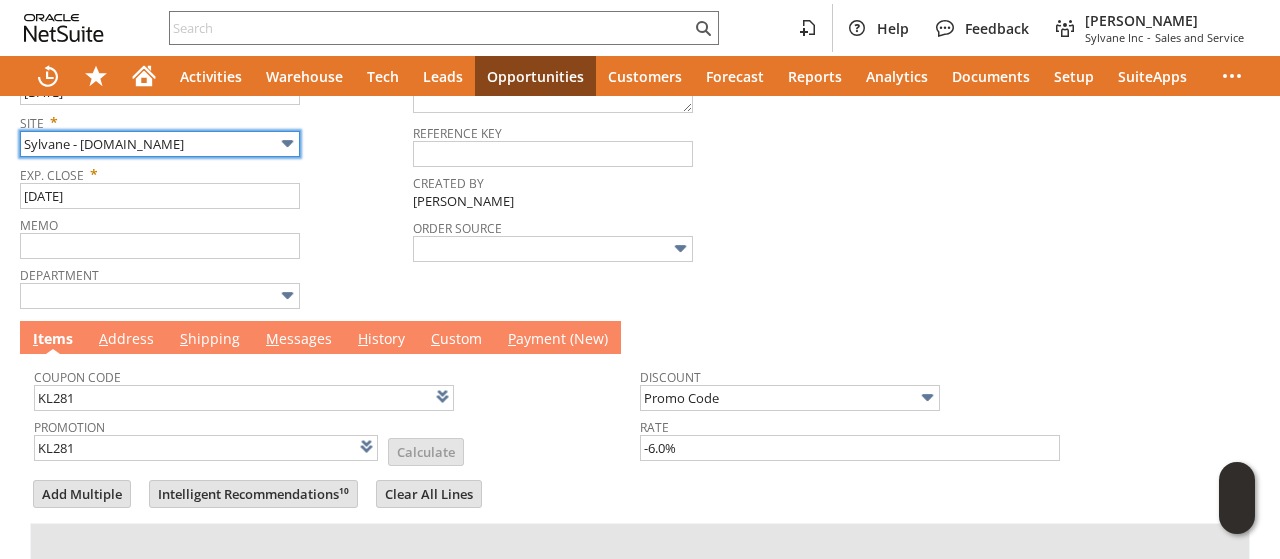 scroll, scrollTop: 0, scrollLeft: 0, axis: both 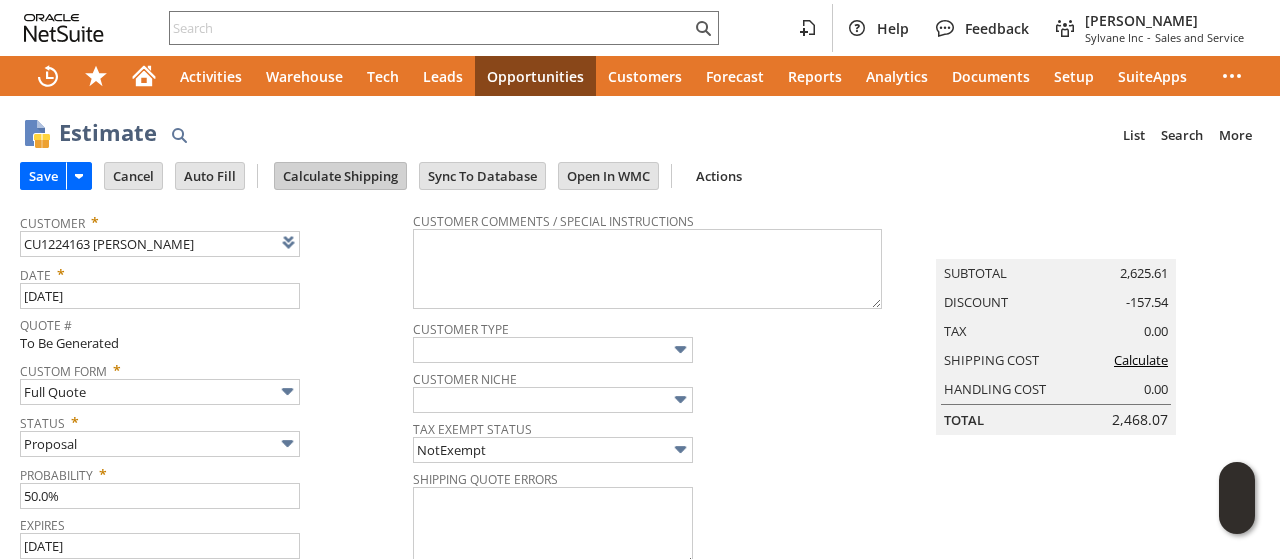 click on "Calculate Shipping" at bounding box center (340, 176) 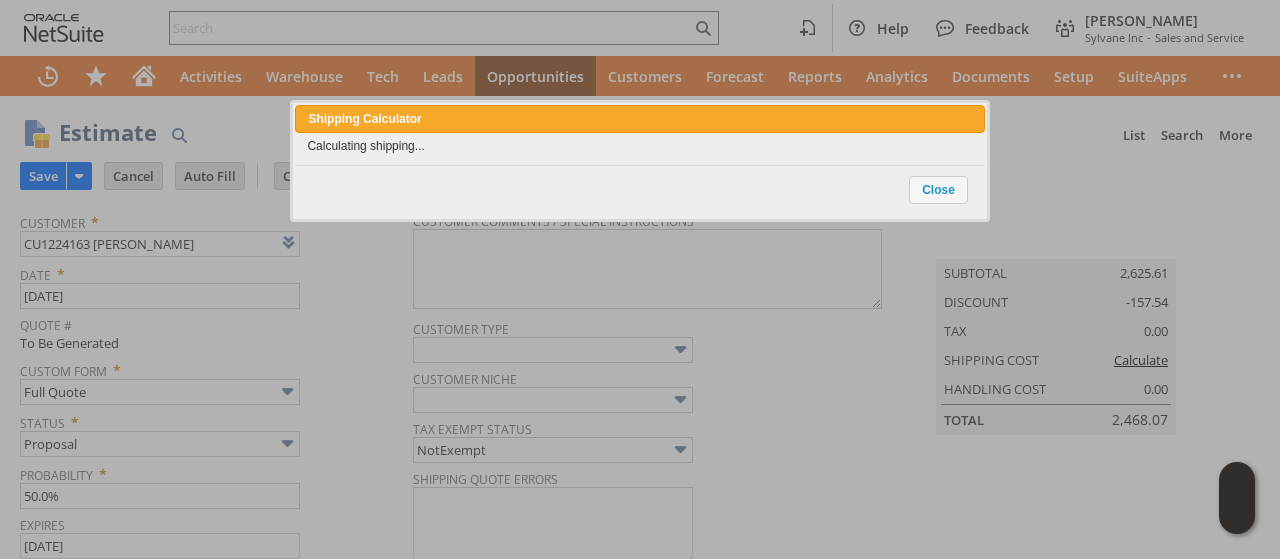 click at bounding box center [640, 279] 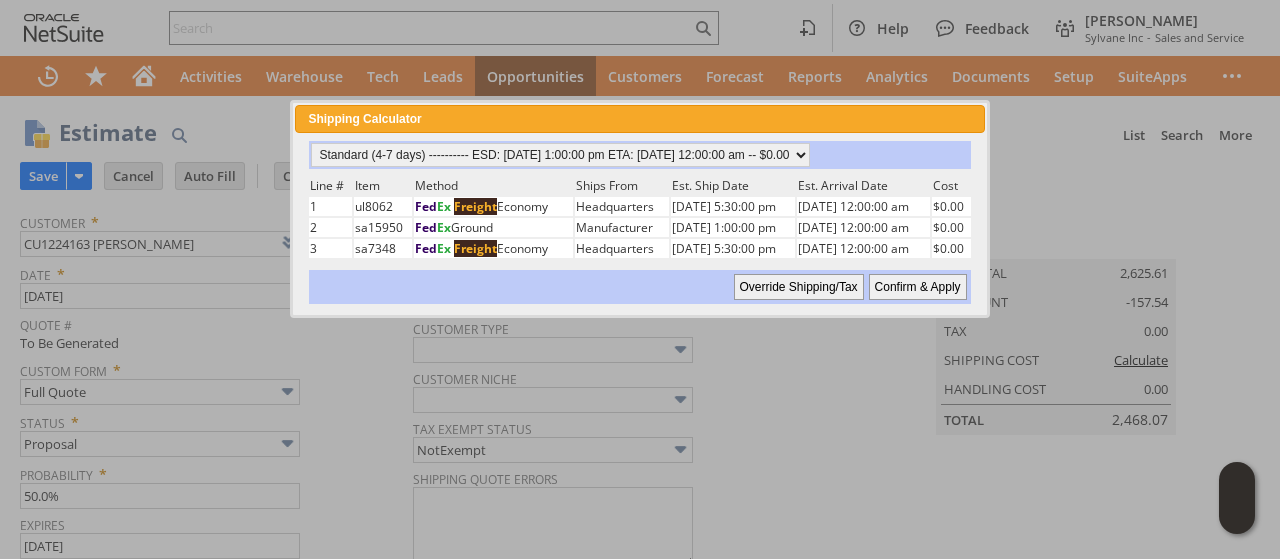 click on "Confirm & Apply" at bounding box center (918, 287) 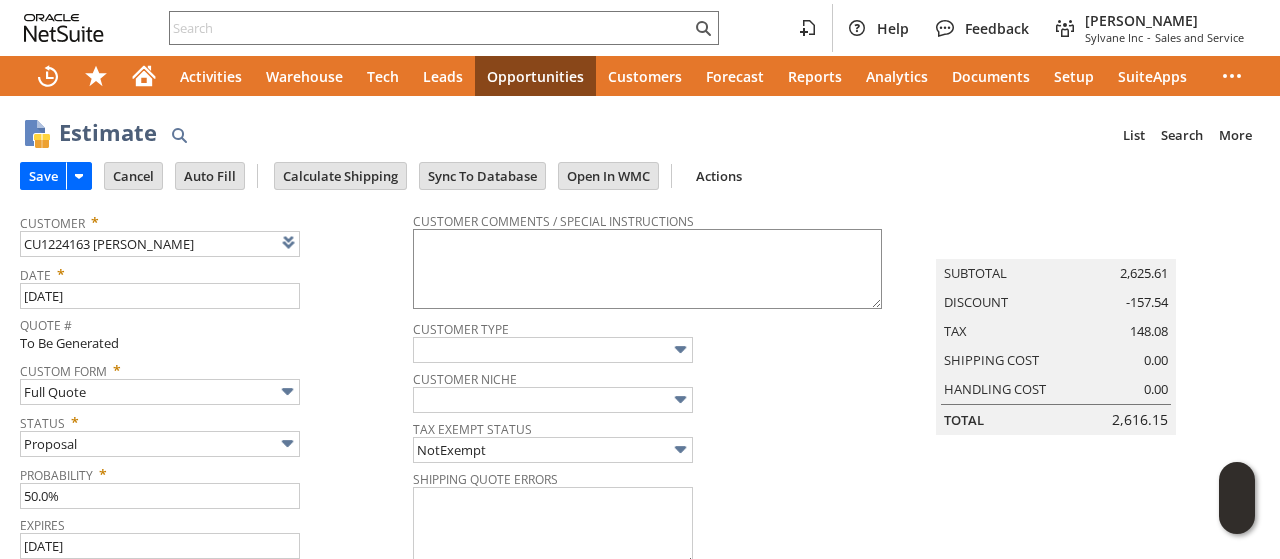 scroll, scrollTop: 852, scrollLeft: 0, axis: vertical 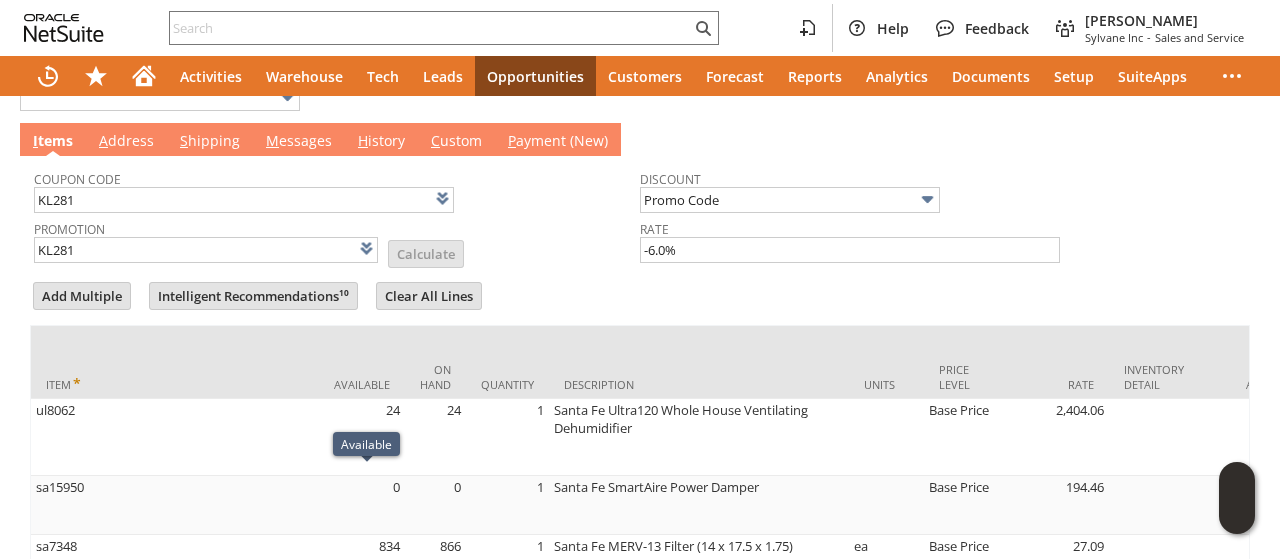 click on "M essages" at bounding box center (299, 142) 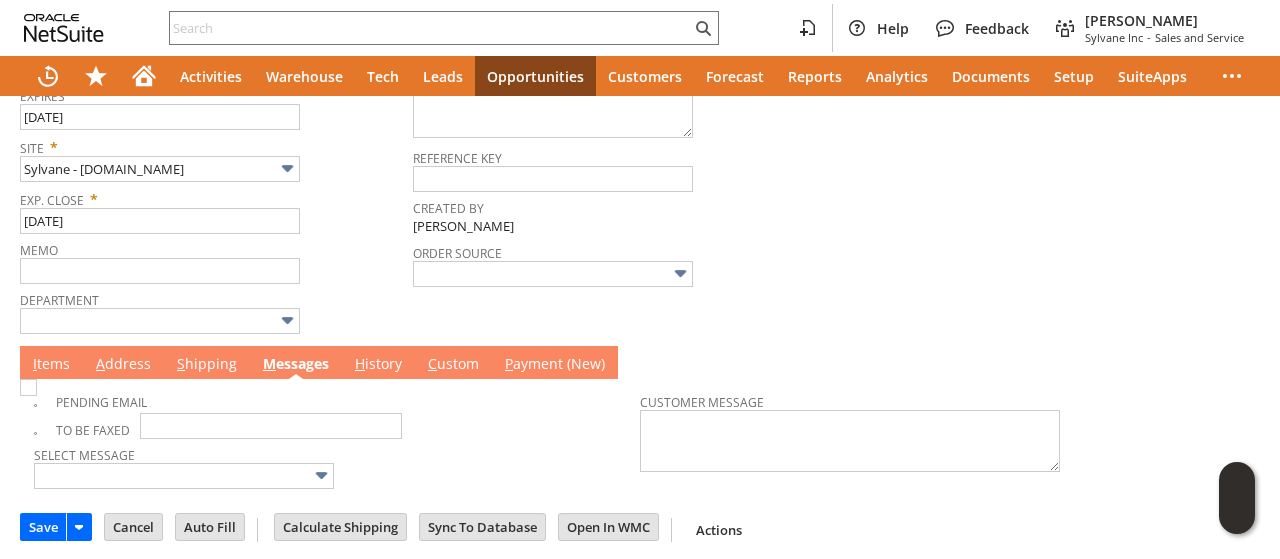 click at bounding box center (28, 387) 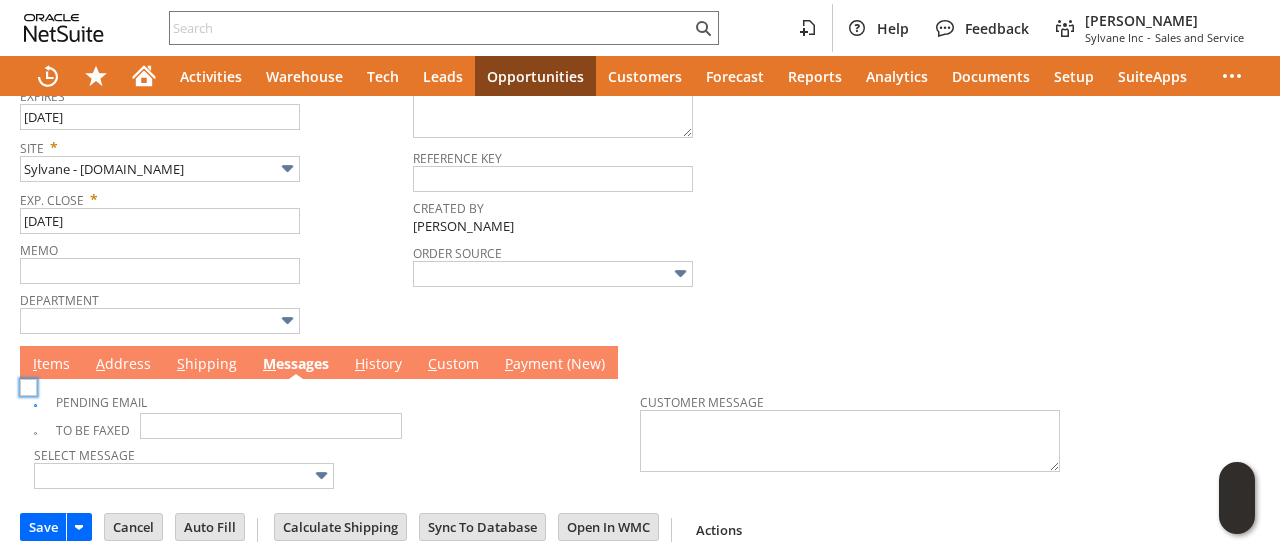 checkbox on "true" 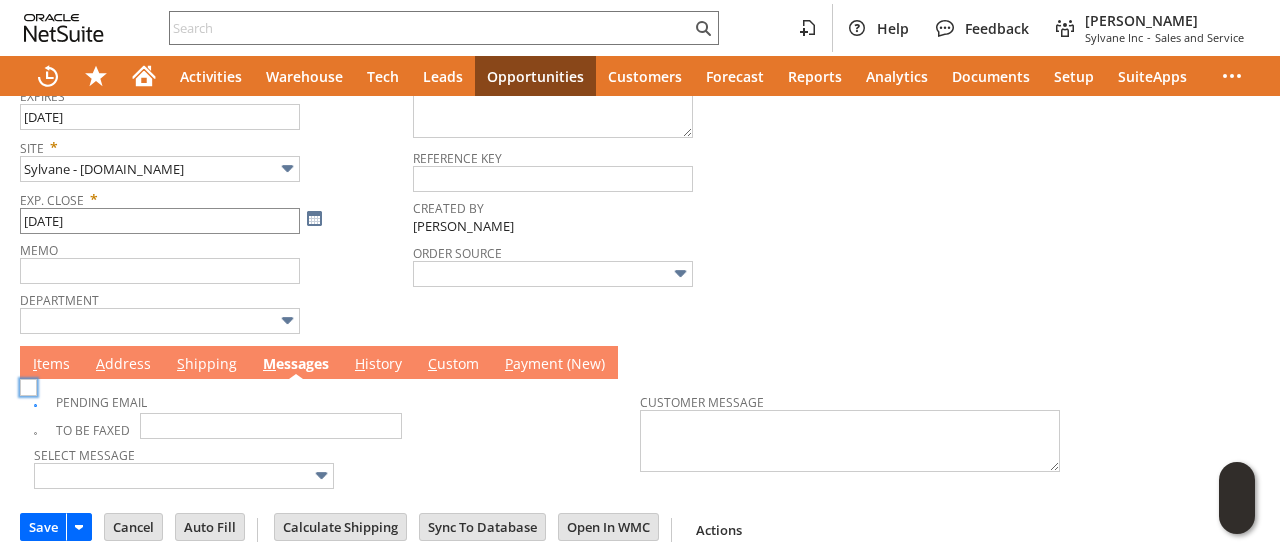 scroll, scrollTop: 0, scrollLeft: 0, axis: both 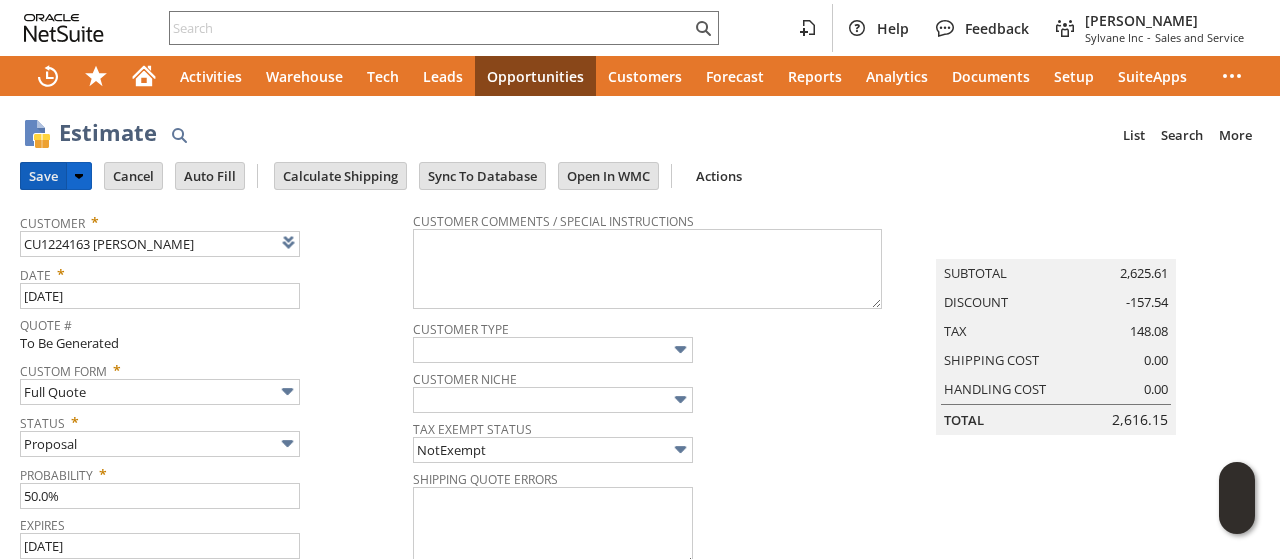 click on "Save" at bounding box center (43, 176) 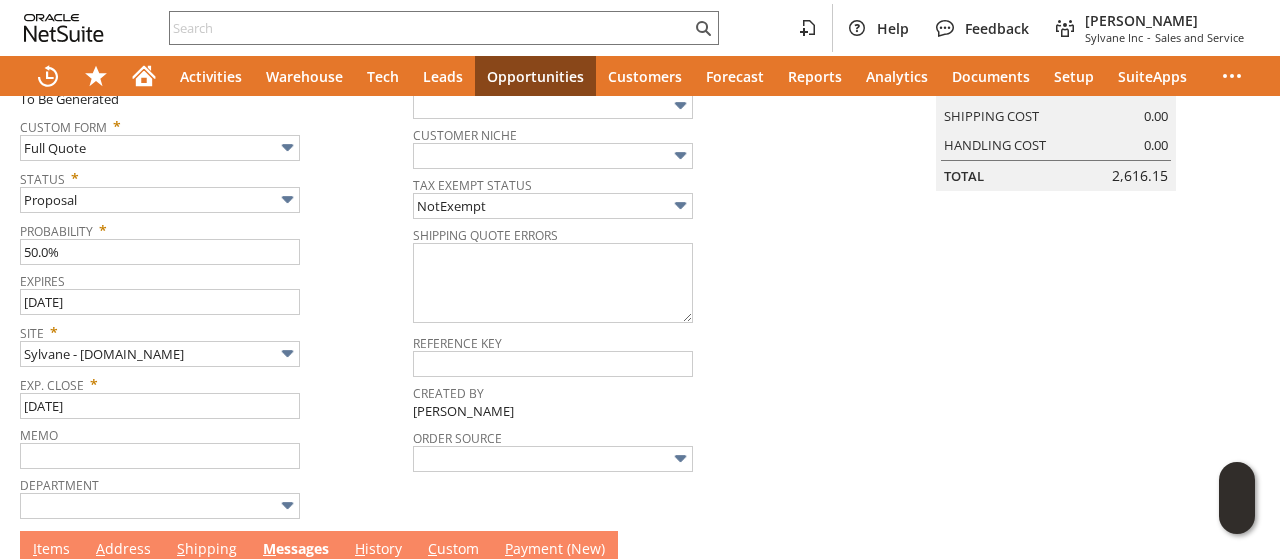 scroll, scrollTop: 429, scrollLeft: 0, axis: vertical 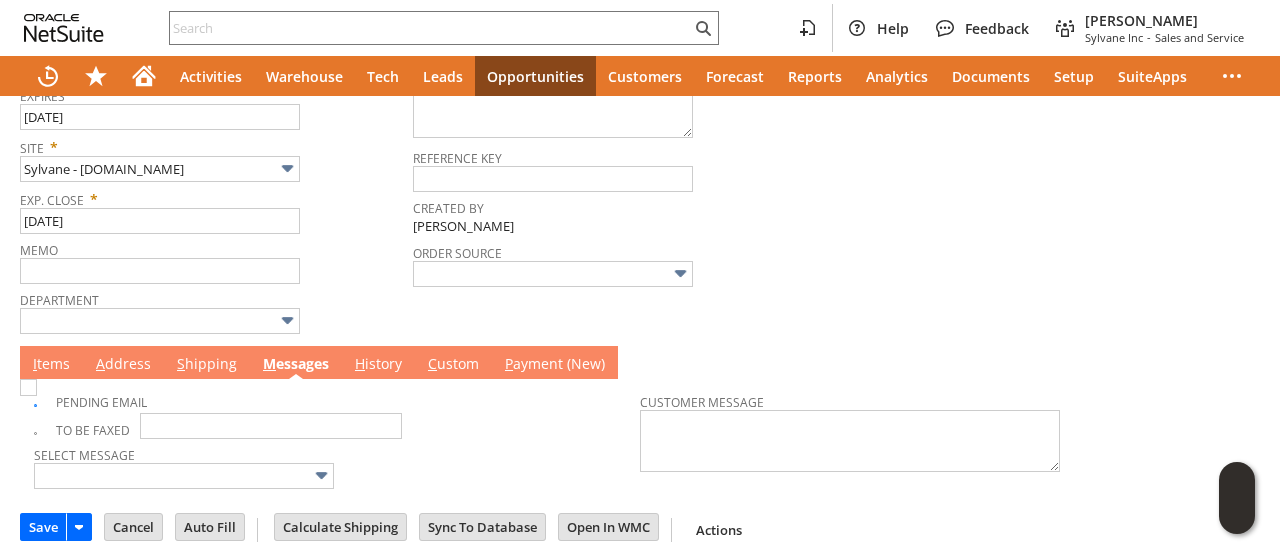 click on "I tems" at bounding box center (51, 365) 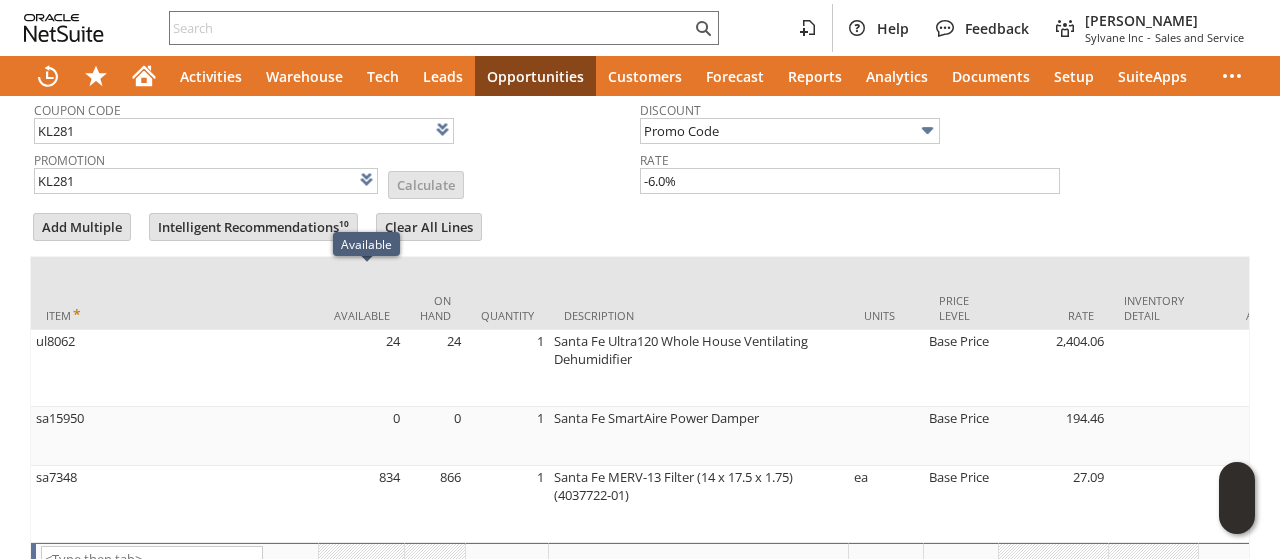 scroll, scrollTop: 353, scrollLeft: 0, axis: vertical 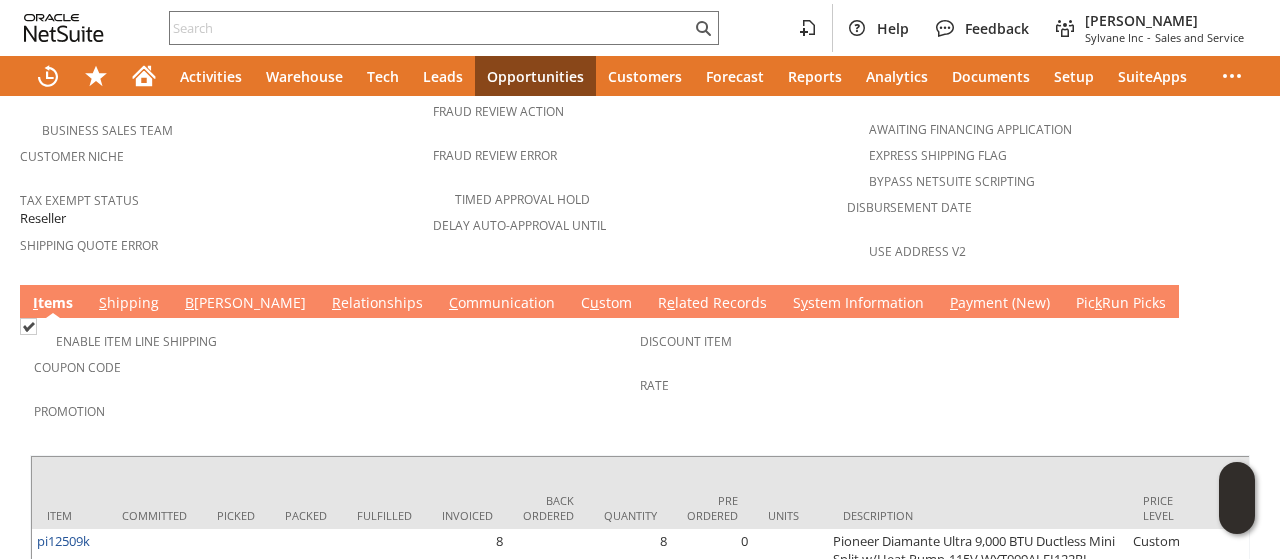click on "S hipping" at bounding box center (129, 304) 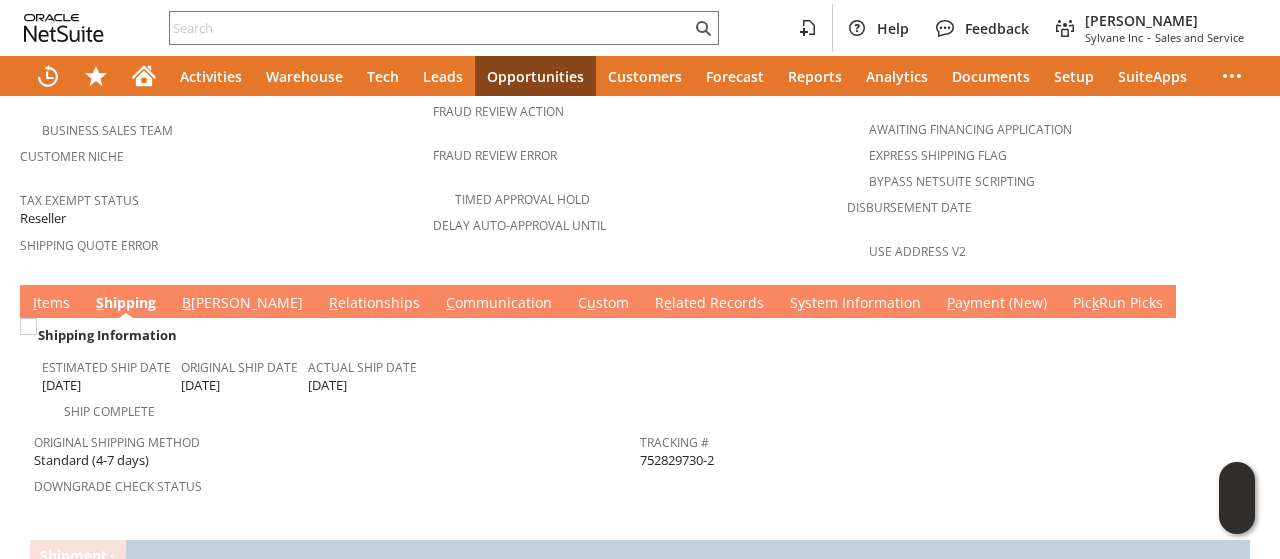 click on "752829730-2" at bounding box center (677, 460) 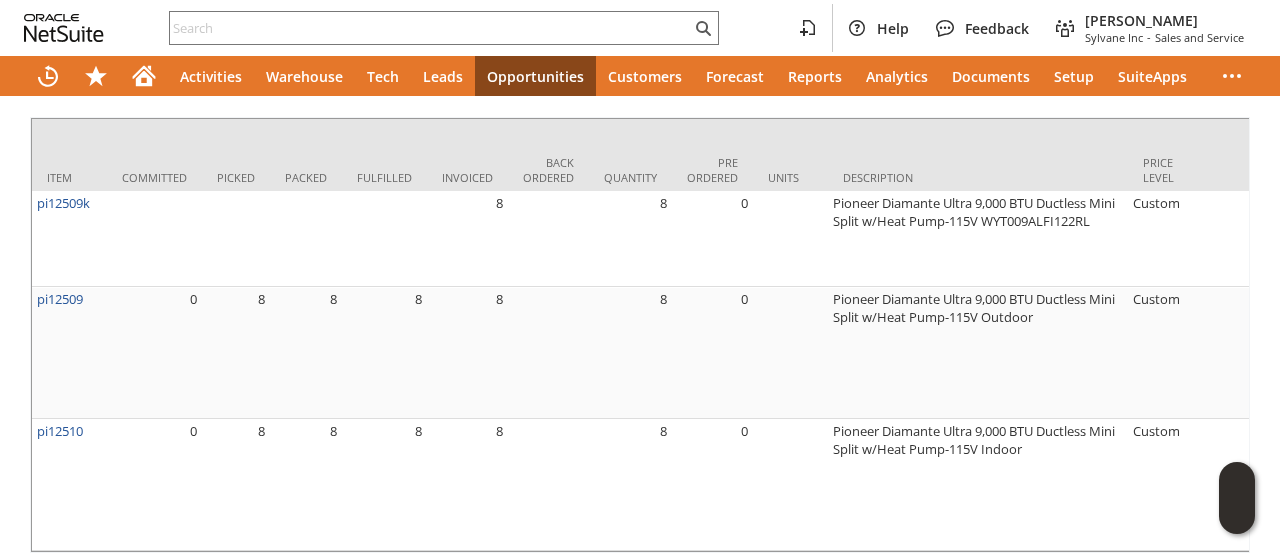 scroll, scrollTop: 1709, scrollLeft: 0, axis: vertical 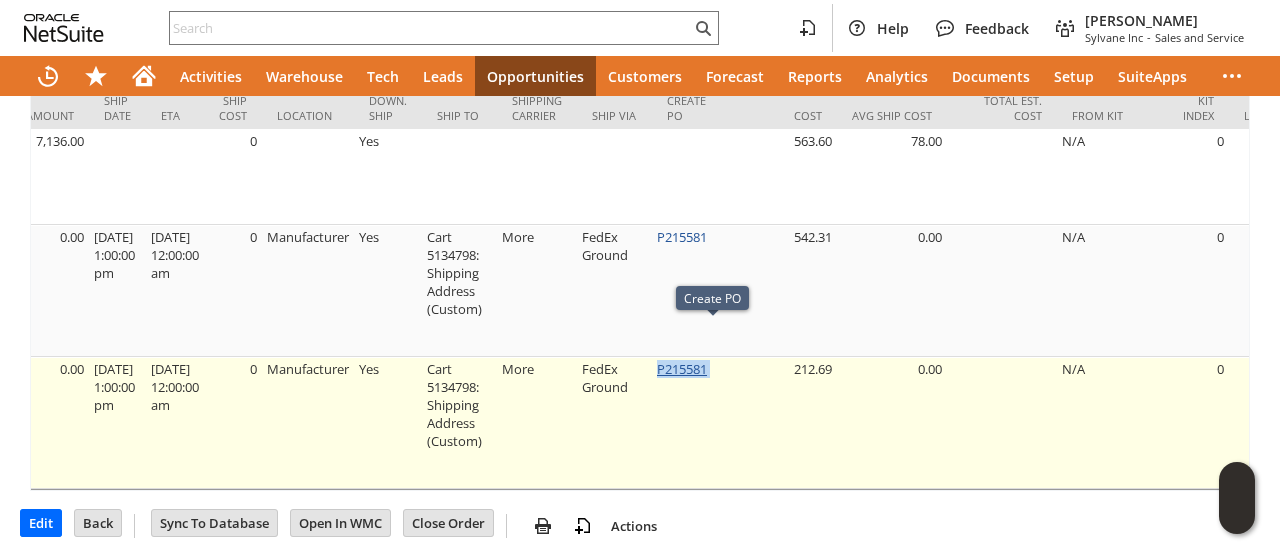 drag, startPoint x: 737, startPoint y: 334, endPoint x: 684, endPoint y: 335, distance: 53.009434 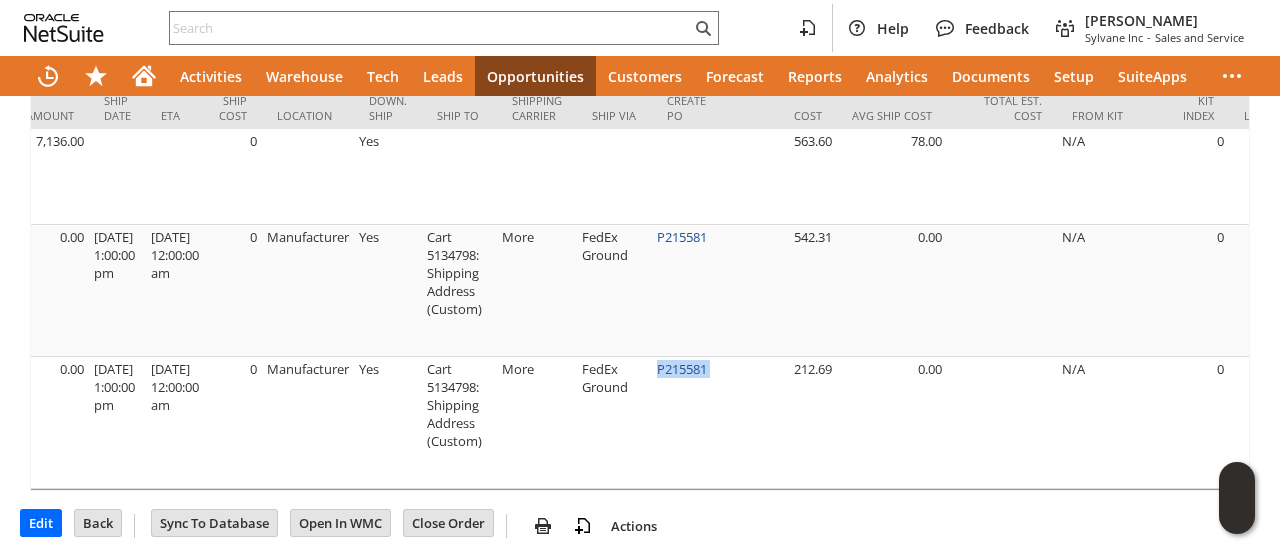 scroll, scrollTop: 0, scrollLeft: 938, axis: horizontal 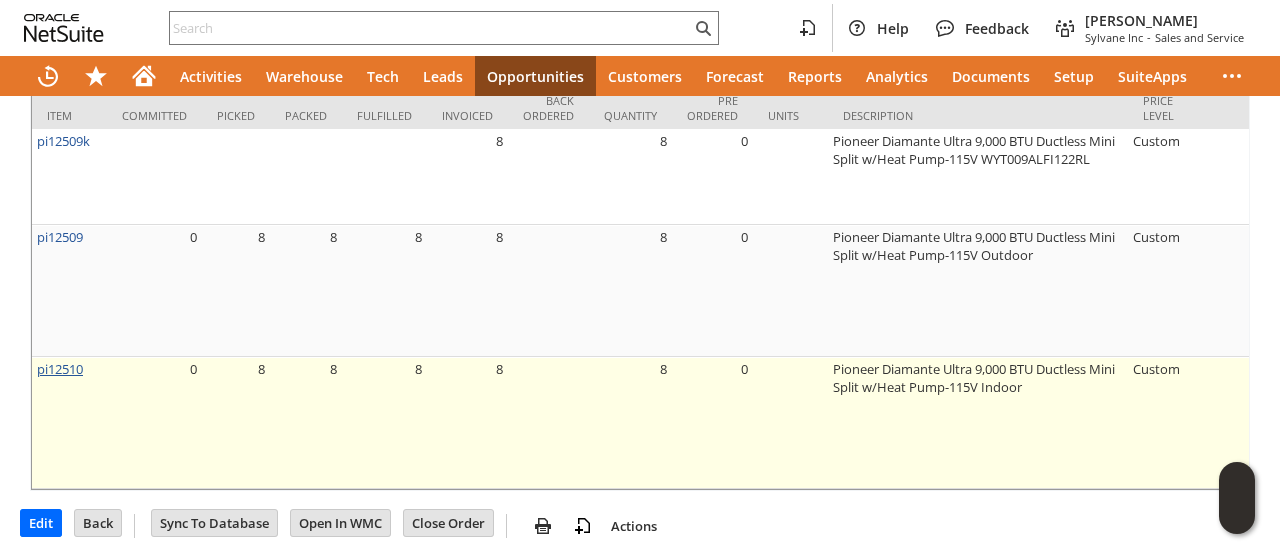 click on "pi12510" at bounding box center [60, 369] 